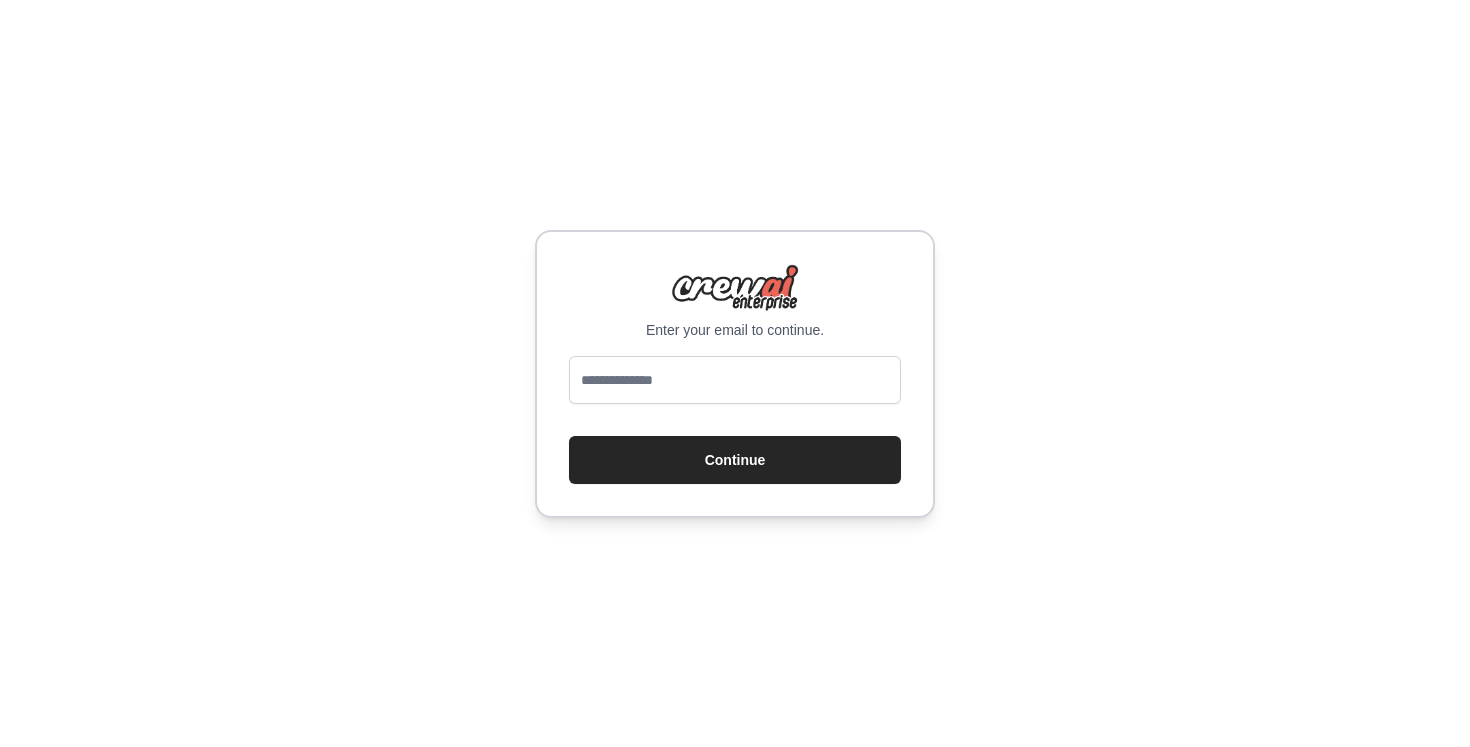 scroll, scrollTop: 0, scrollLeft: 0, axis: both 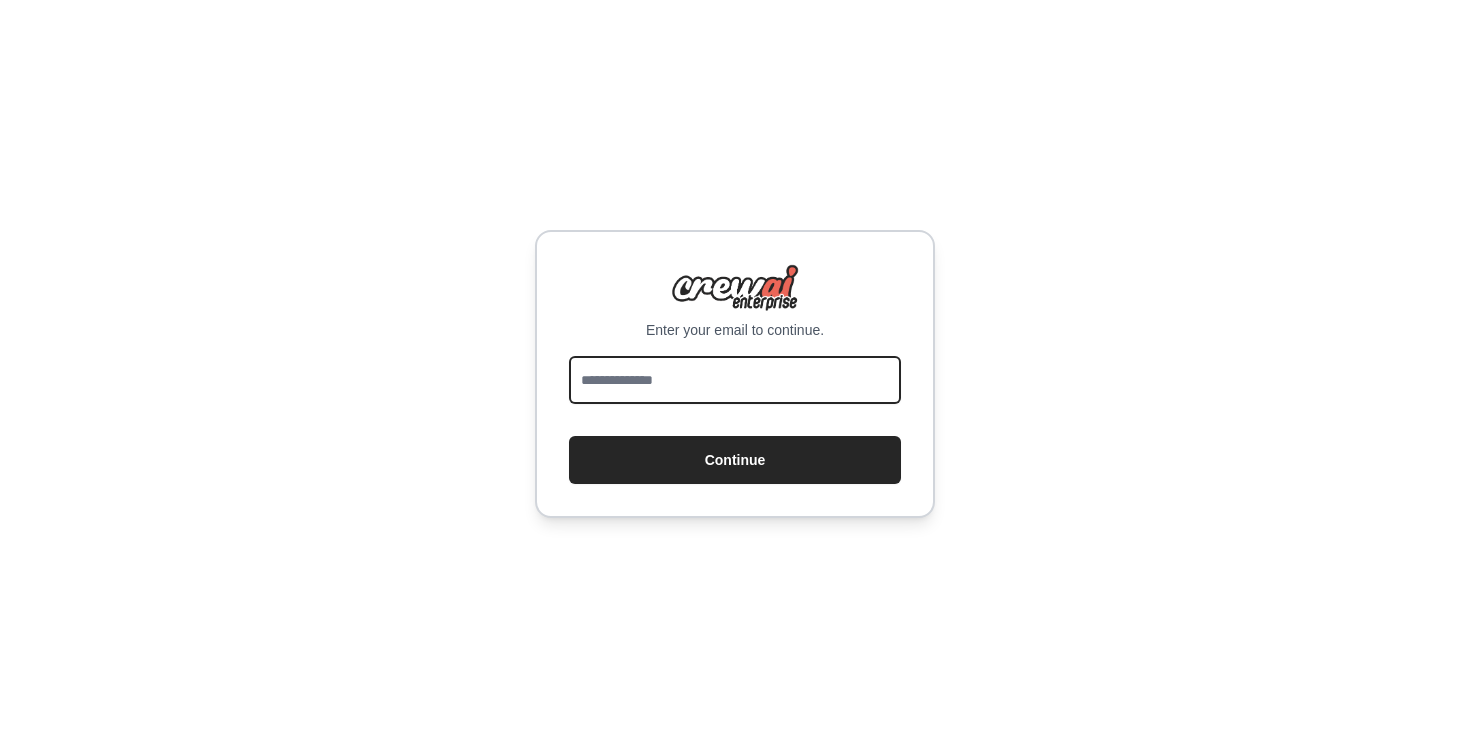 click at bounding box center (735, 380) 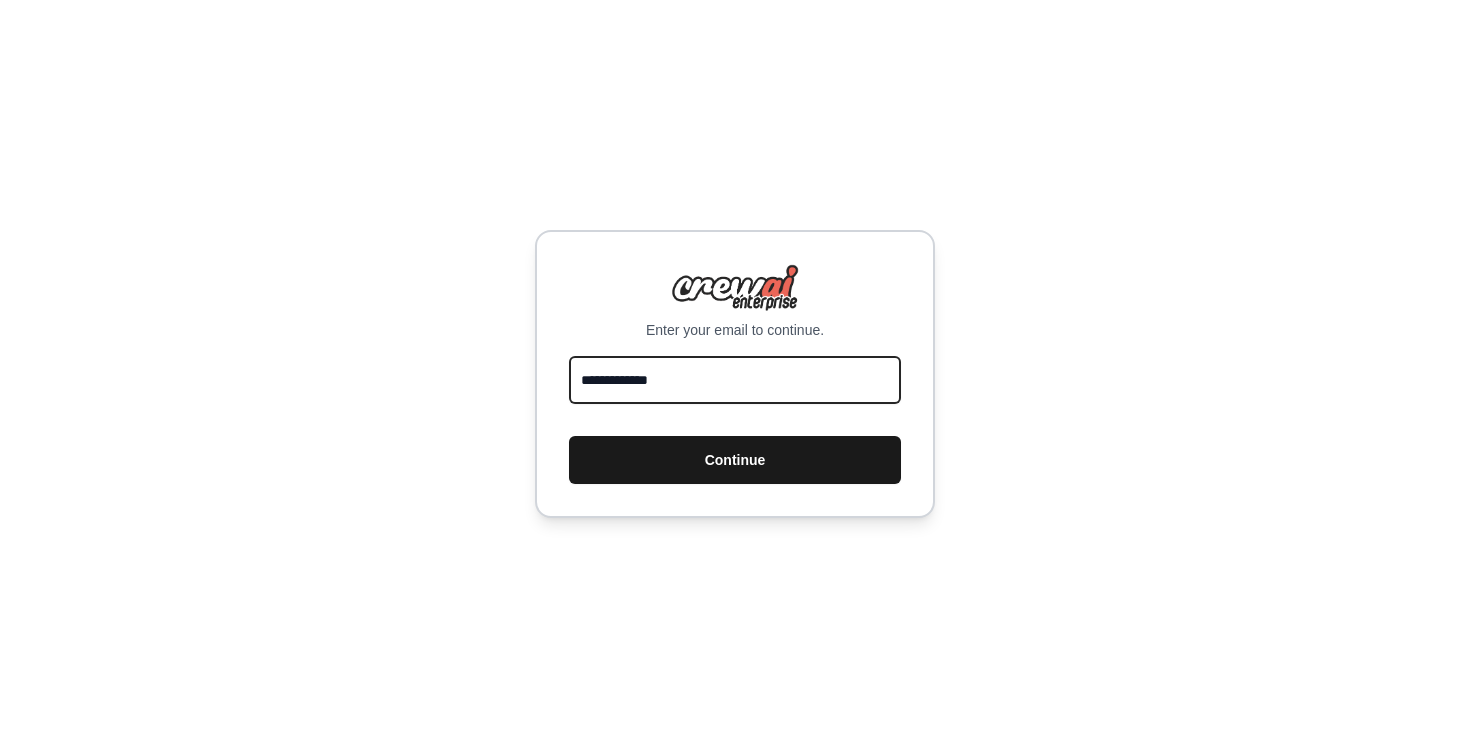 click on "Continue" at bounding box center (735, 460) 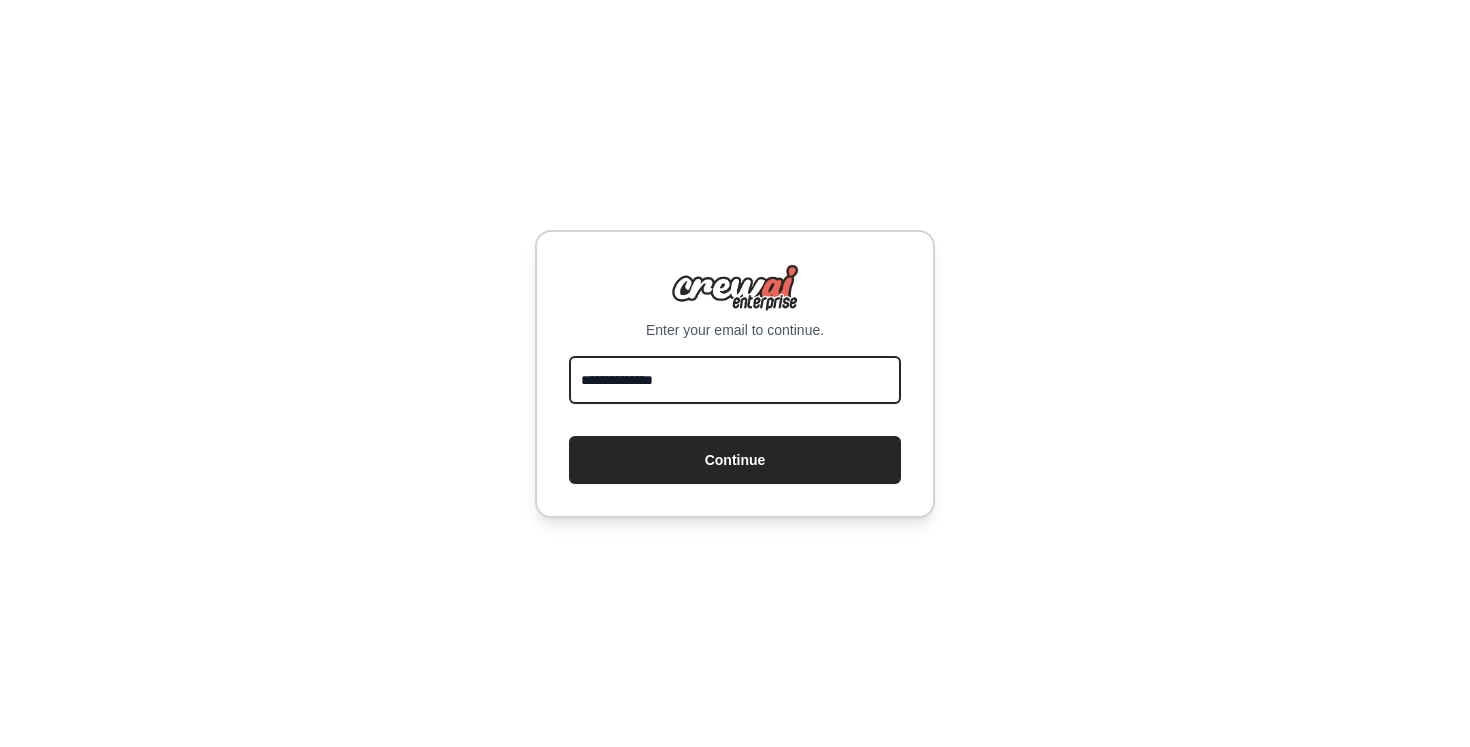 type on "**********" 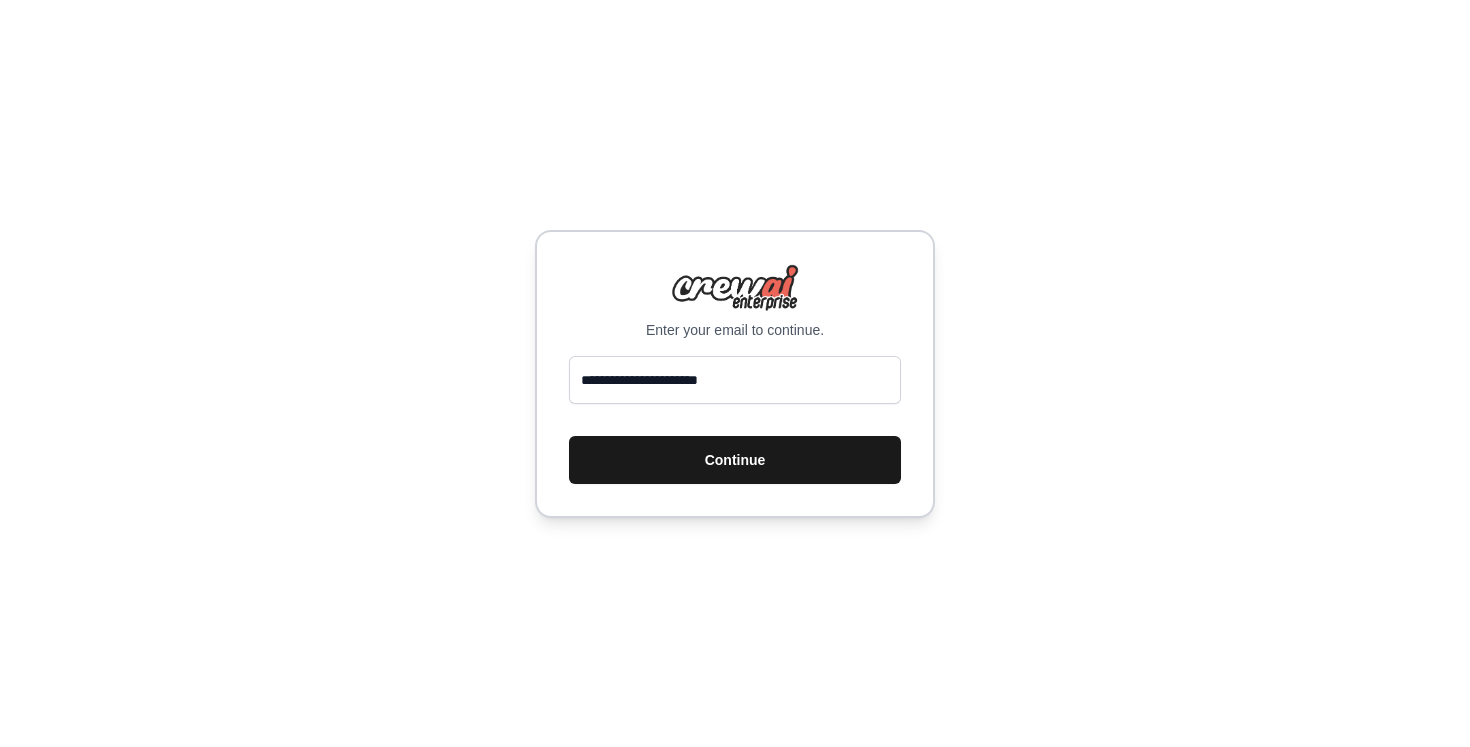 click on "Continue" at bounding box center [735, 460] 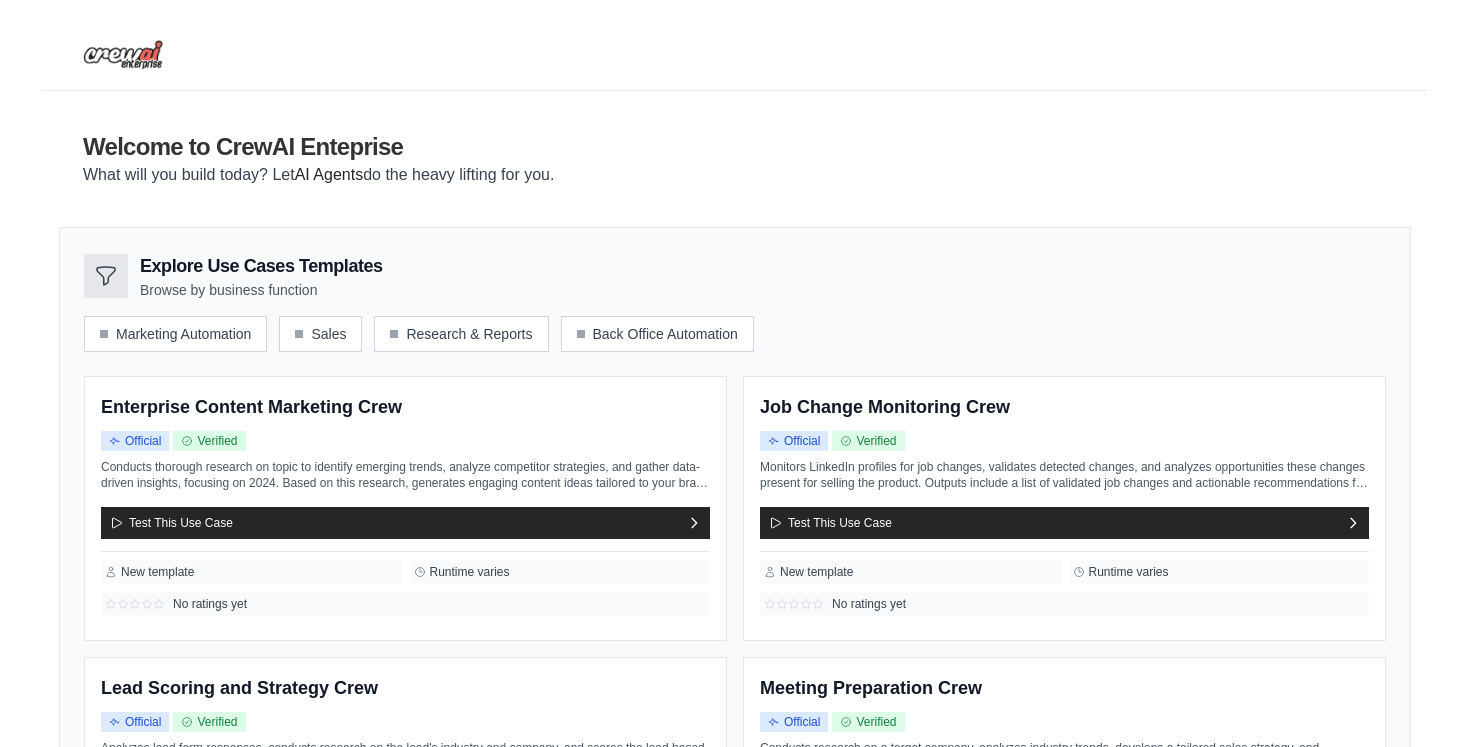scroll, scrollTop: 0, scrollLeft: 0, axis: both 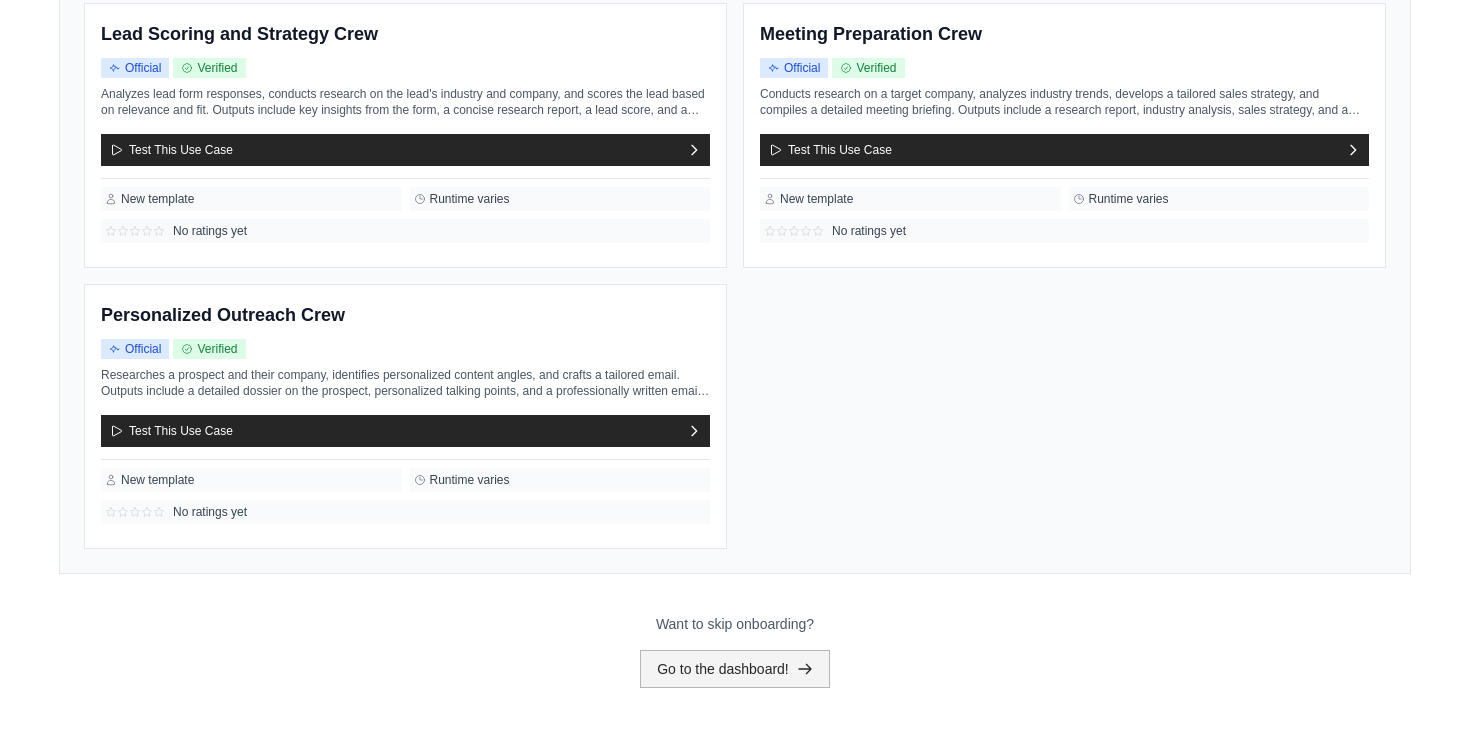 click on "Go to the dashboard!" at bounding box center [735, 669] 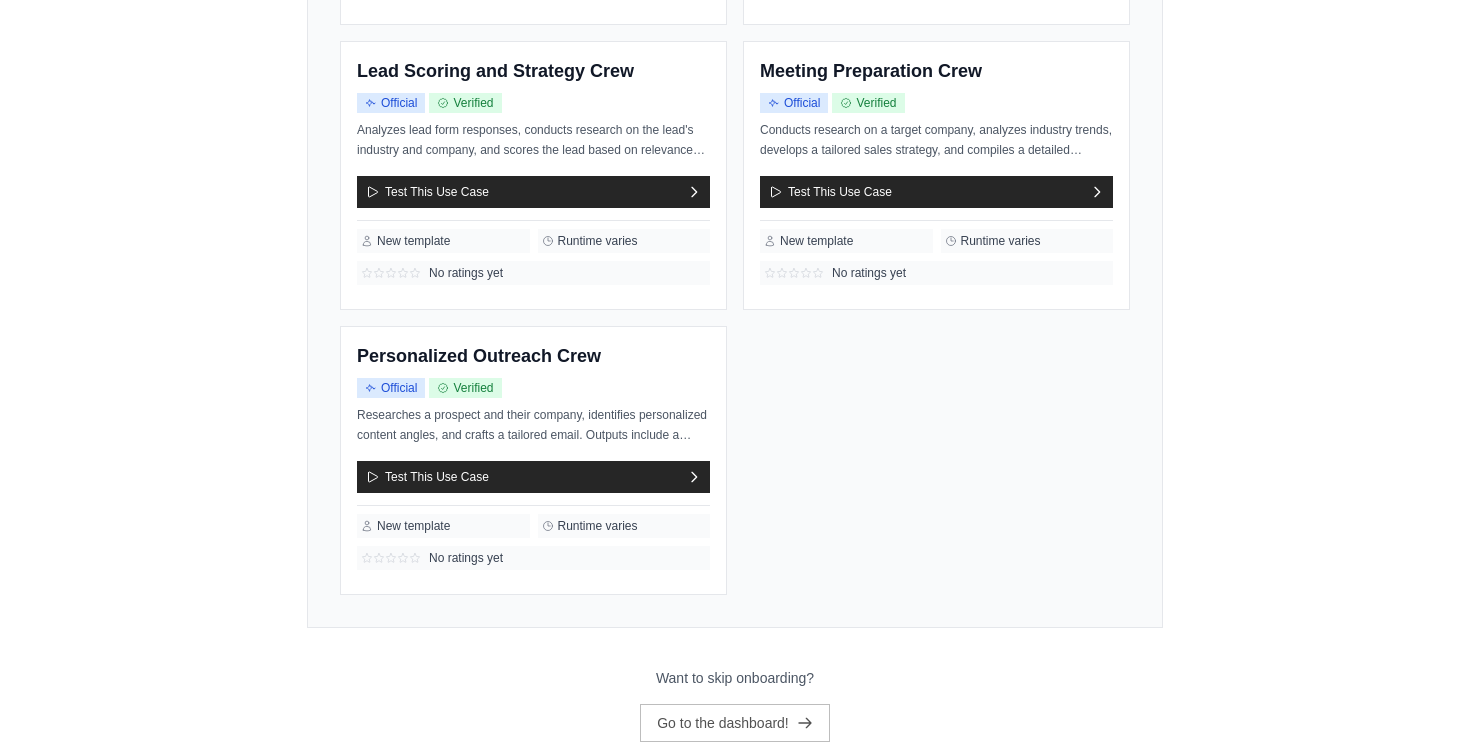 scroll, scrollTop: 0, scrollLeft: 0, axis: both 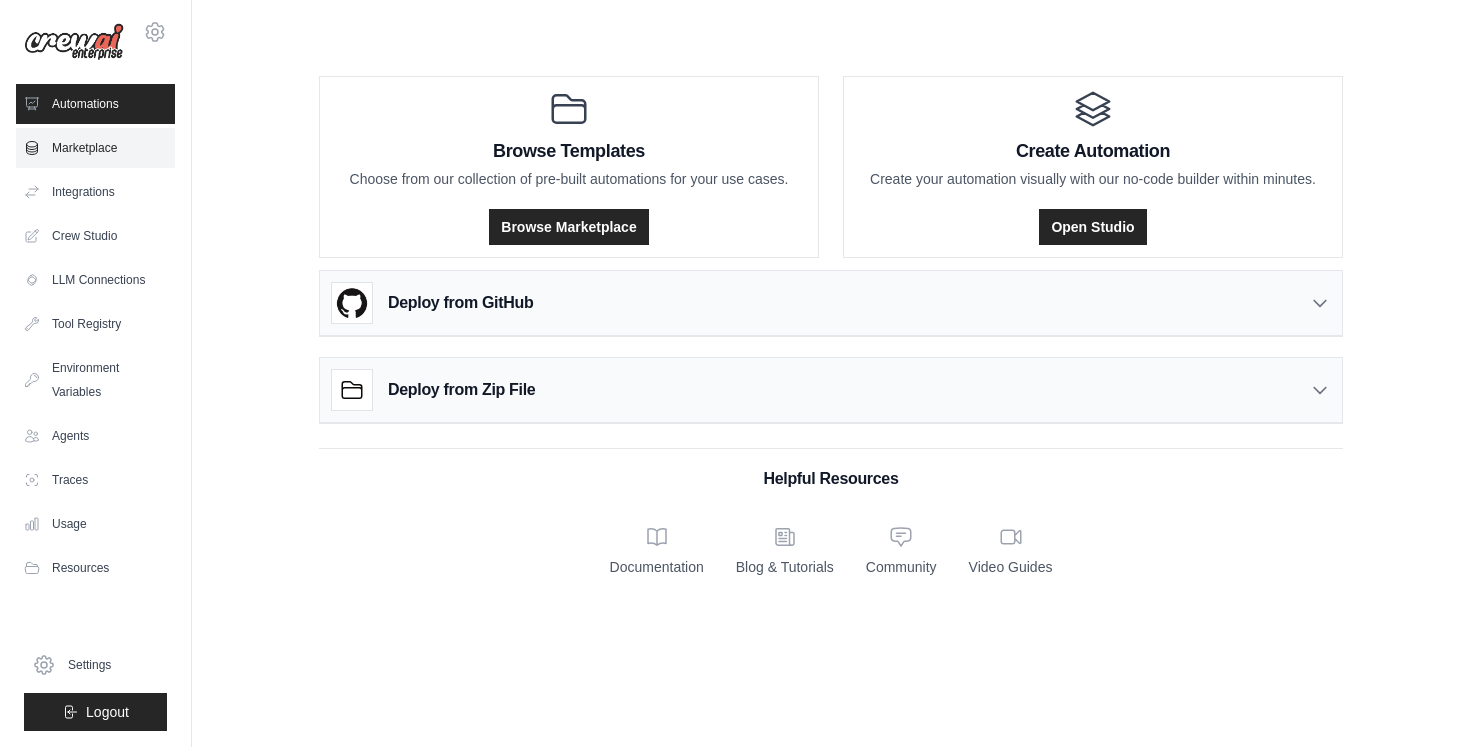 click on "Marketplace" at bounding box center [95, 148] 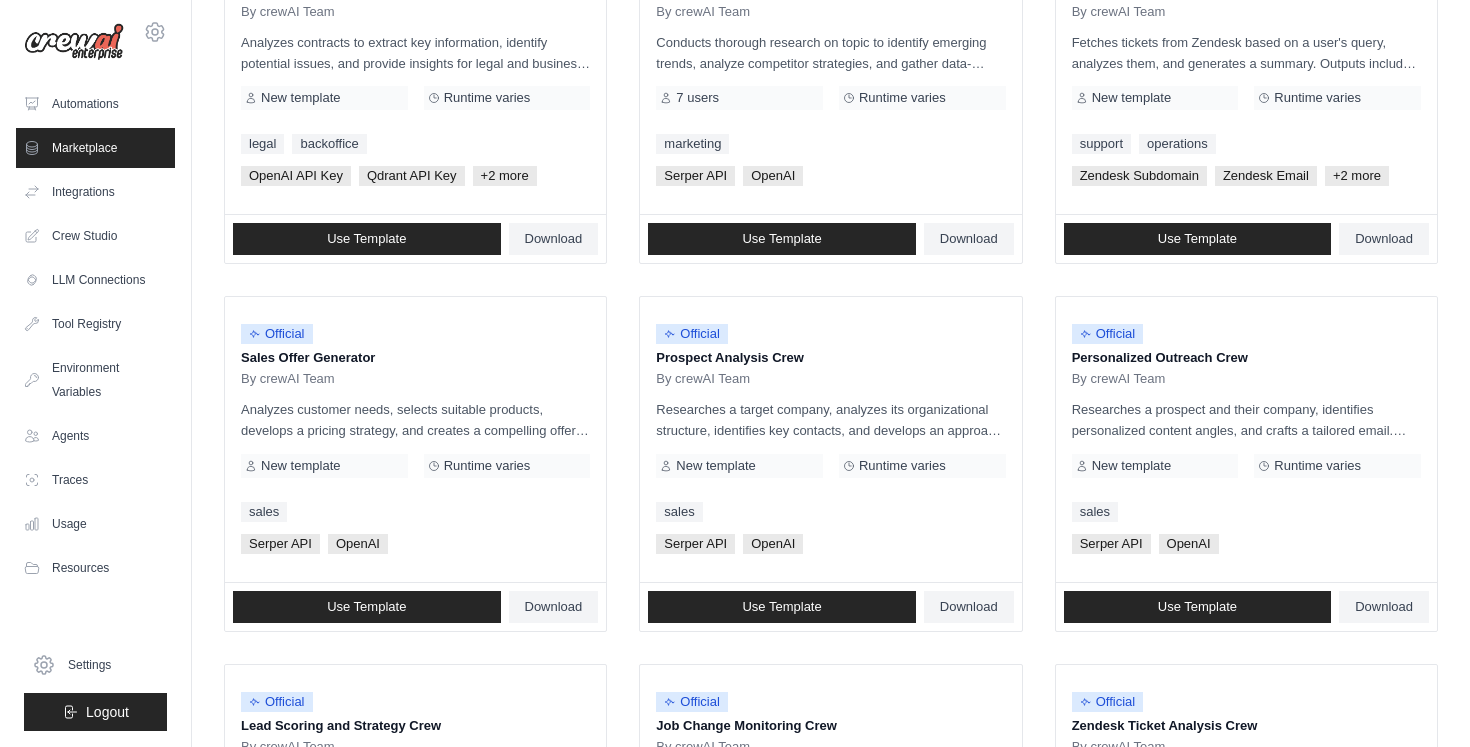 scroll, scrollTop: 476, scrollLeft: 0, axis: vertical 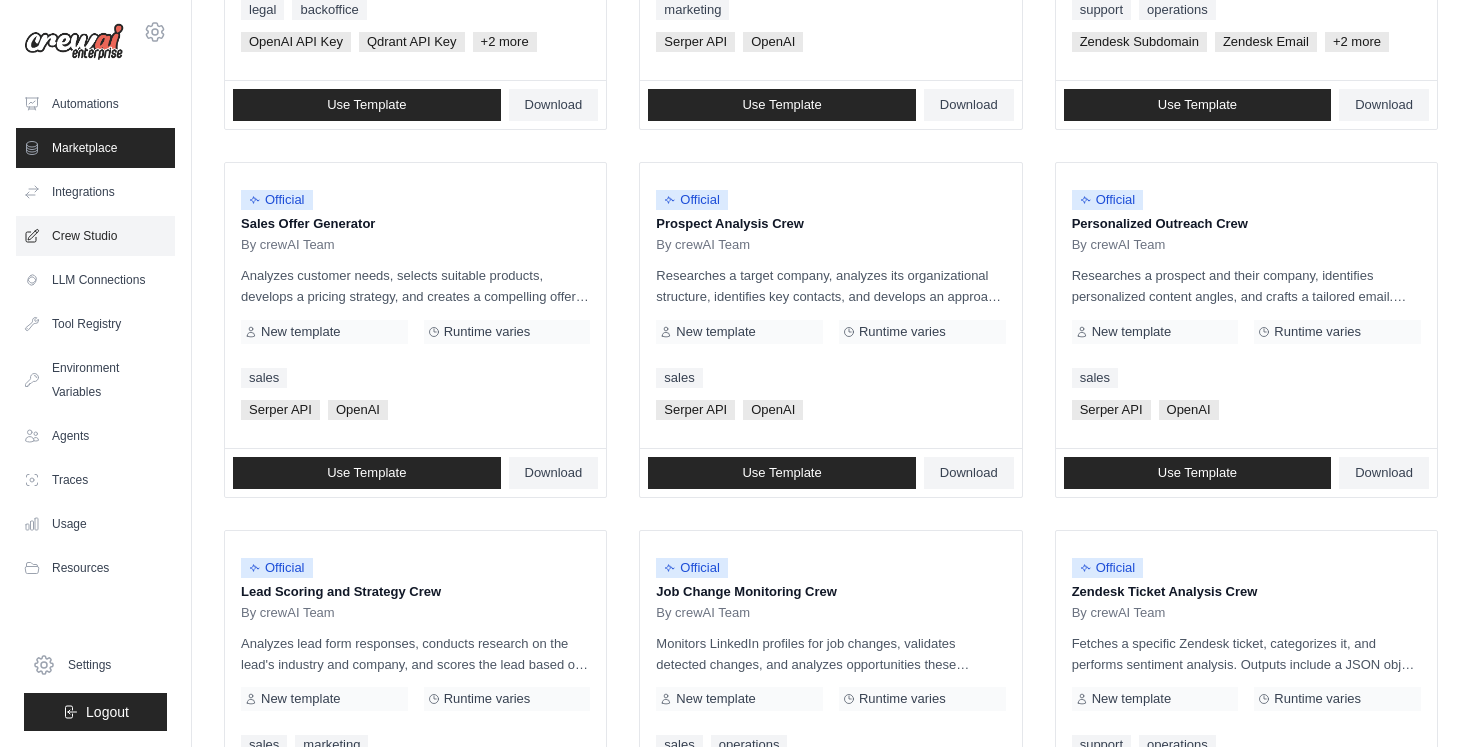 click on "Crew Studio" at bounding box center (95, 236) 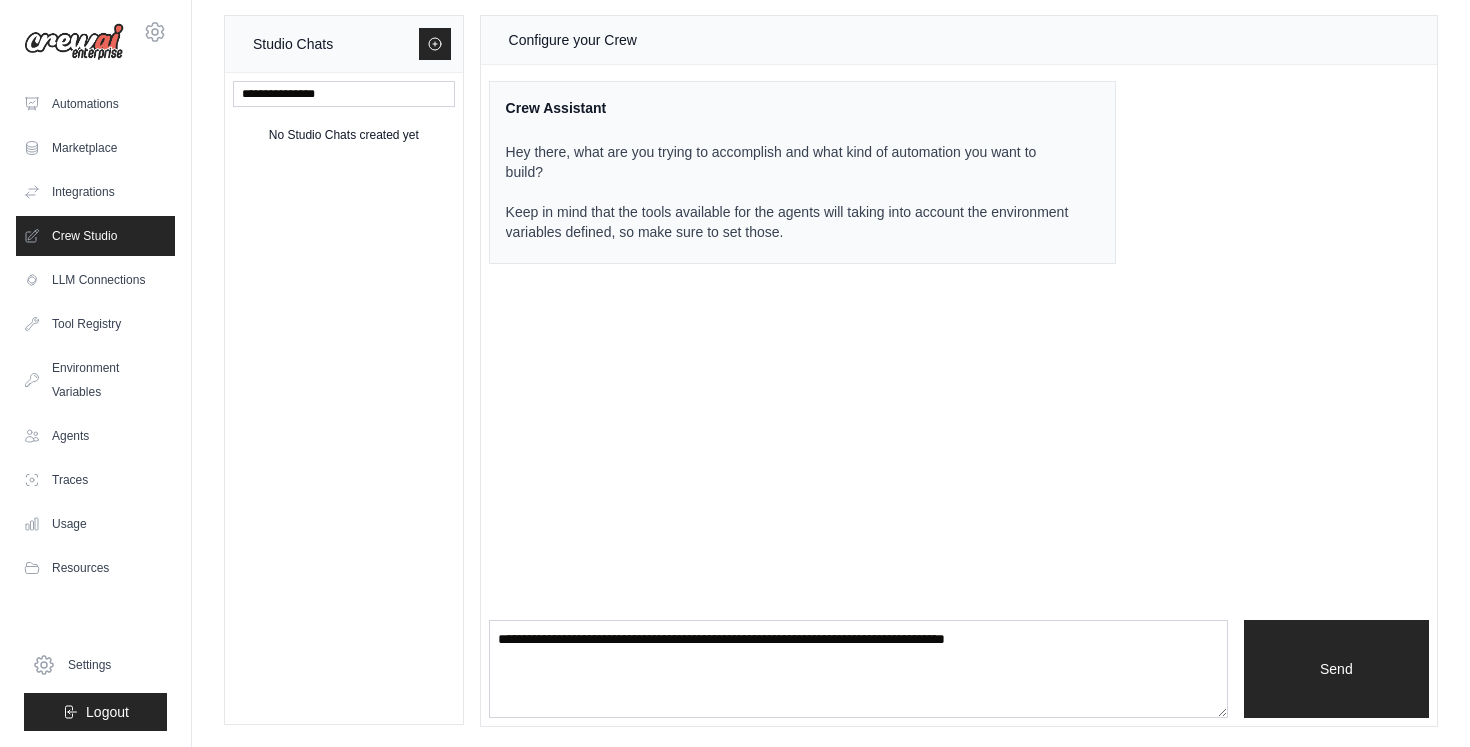 scroll, scrollTop: 0, scrollLeft: 0, axis: both 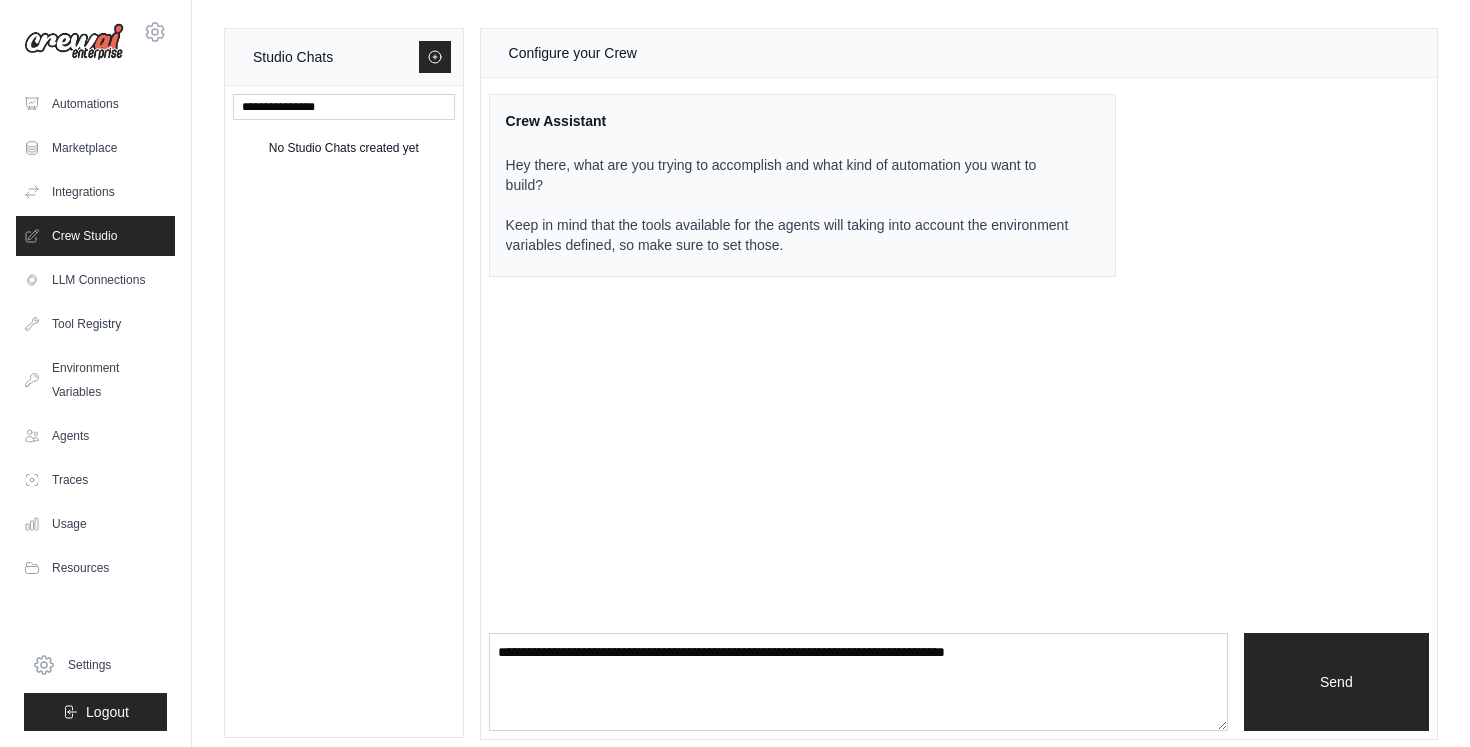 click on "No Studio Chats created yet" at bounding box center (344, 148) 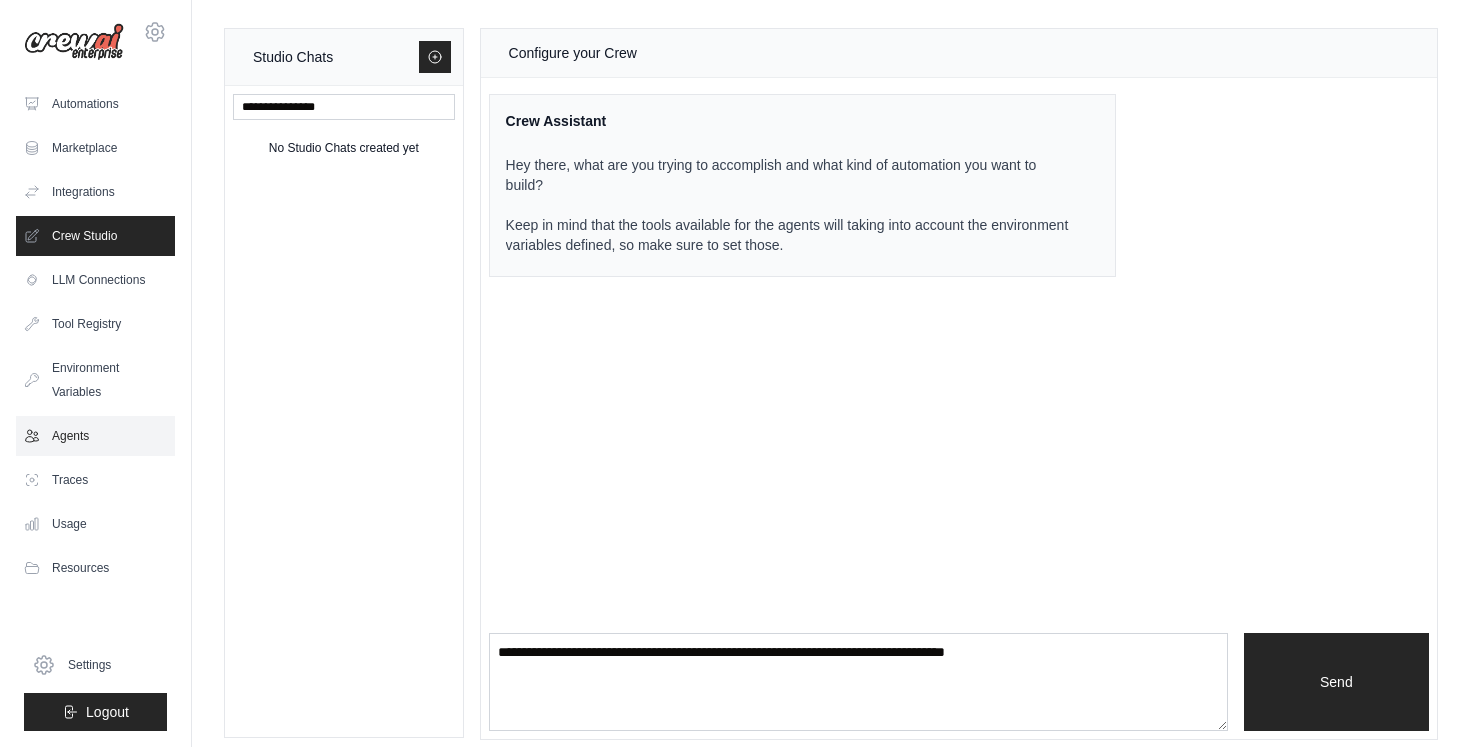 click on "Agents" at bounding box center [95, 436] 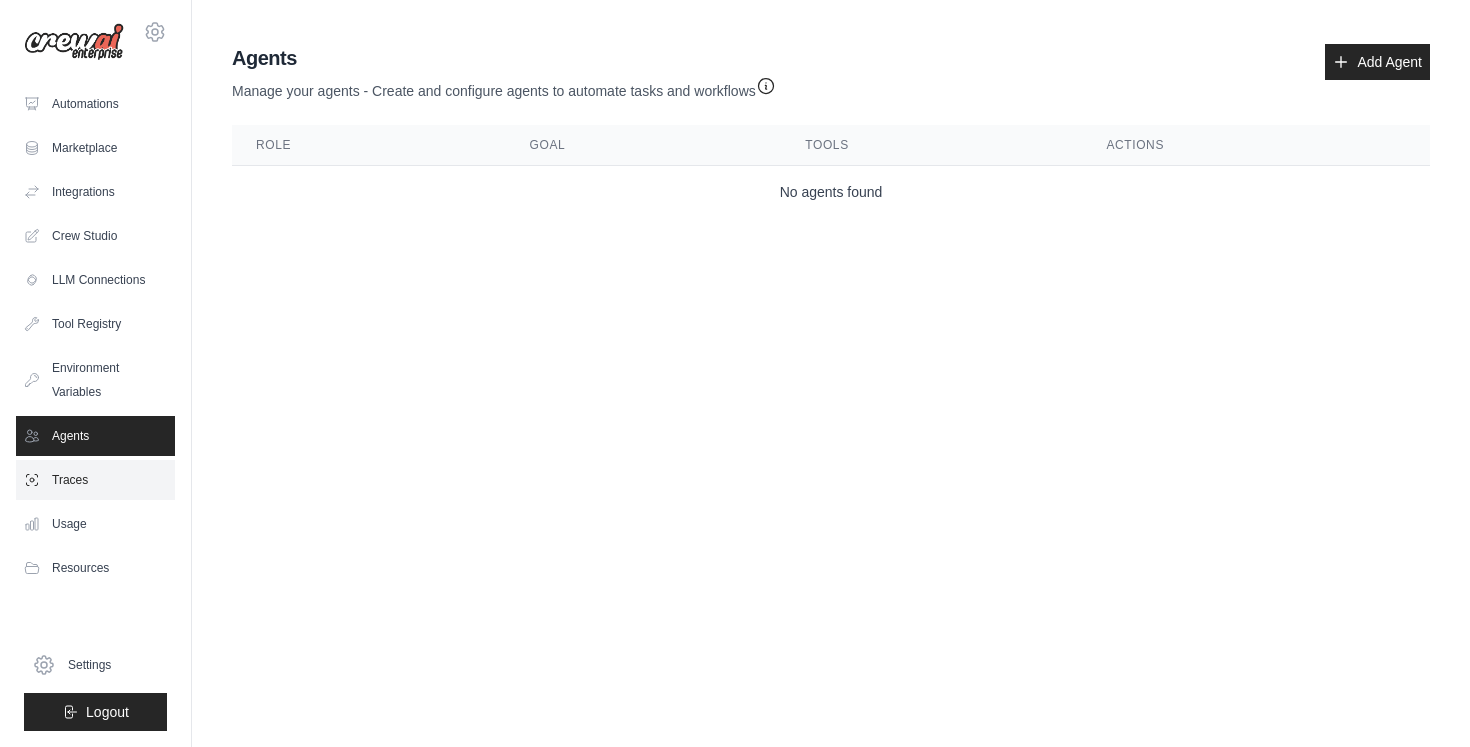 click on "Traces" at bounding box center (95, 480) 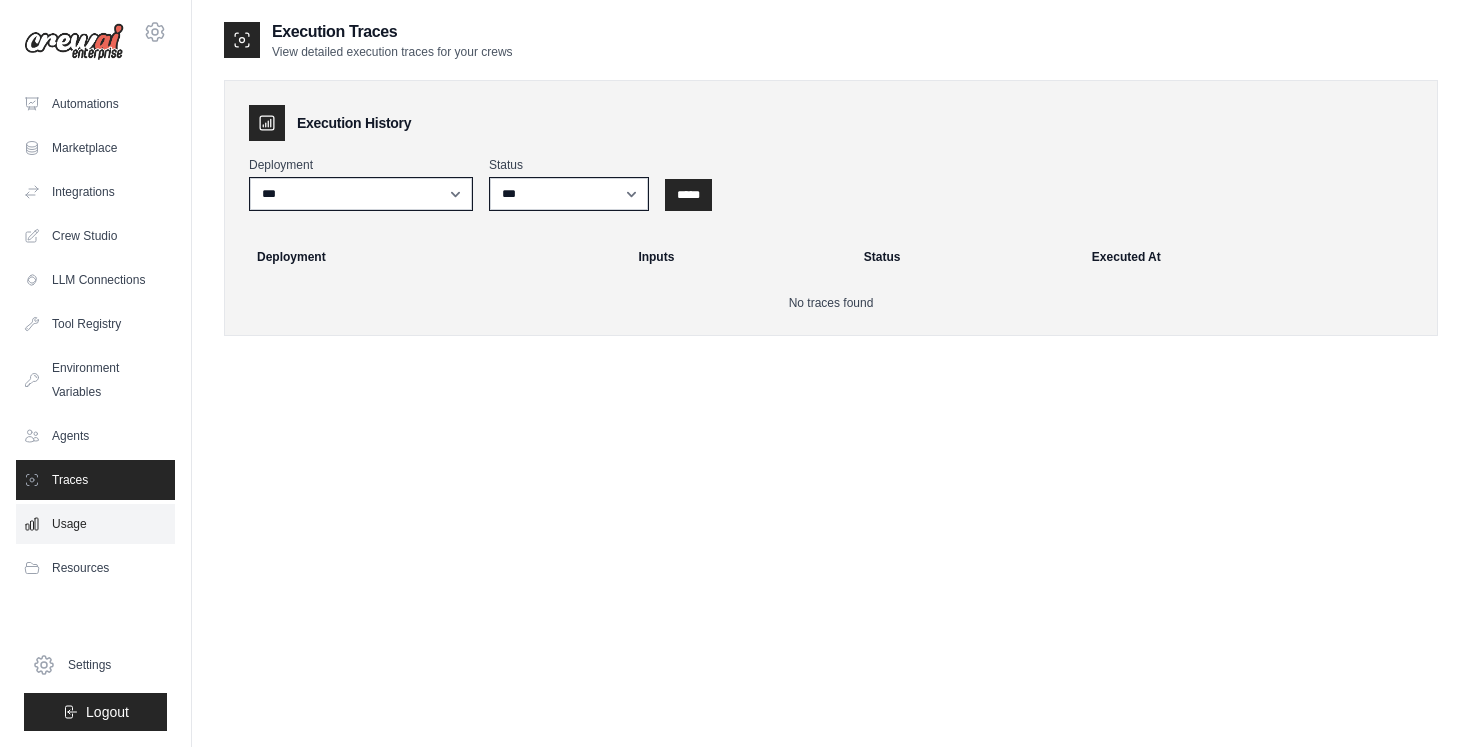 click on "Usage" at bounding box center (95, 524) 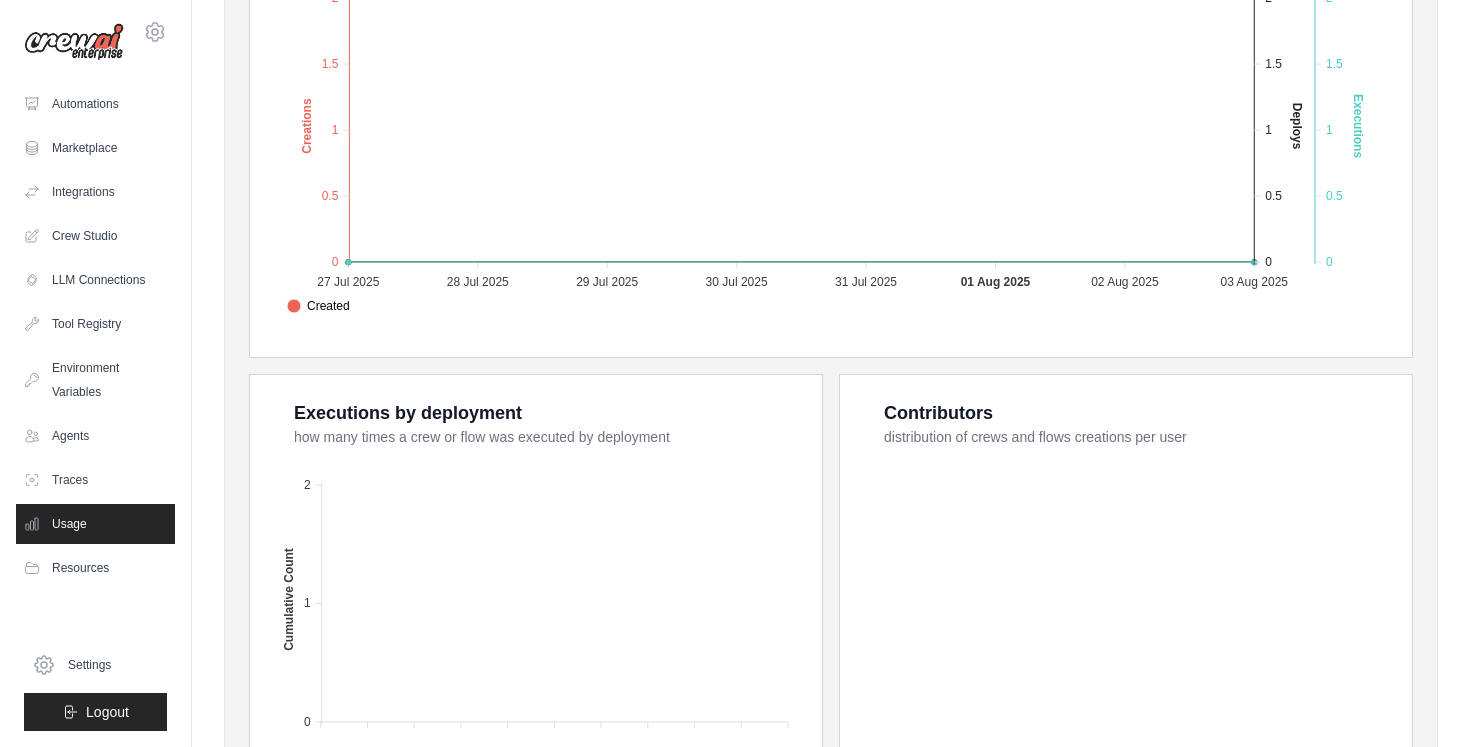 scroll, scrollTop: 495, scrollLeft: 0, axis: vertical 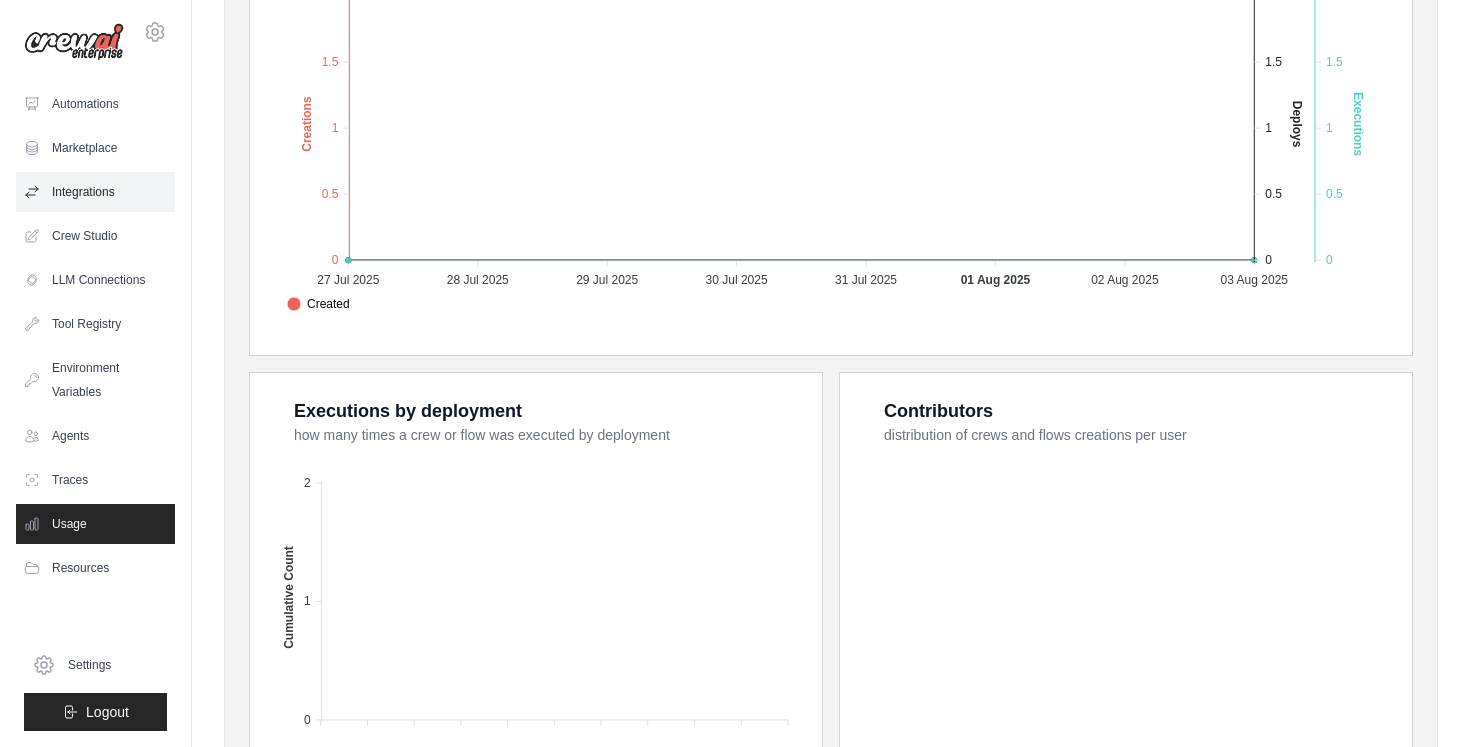 click on "Integrations" at bounding box center [95, 192] 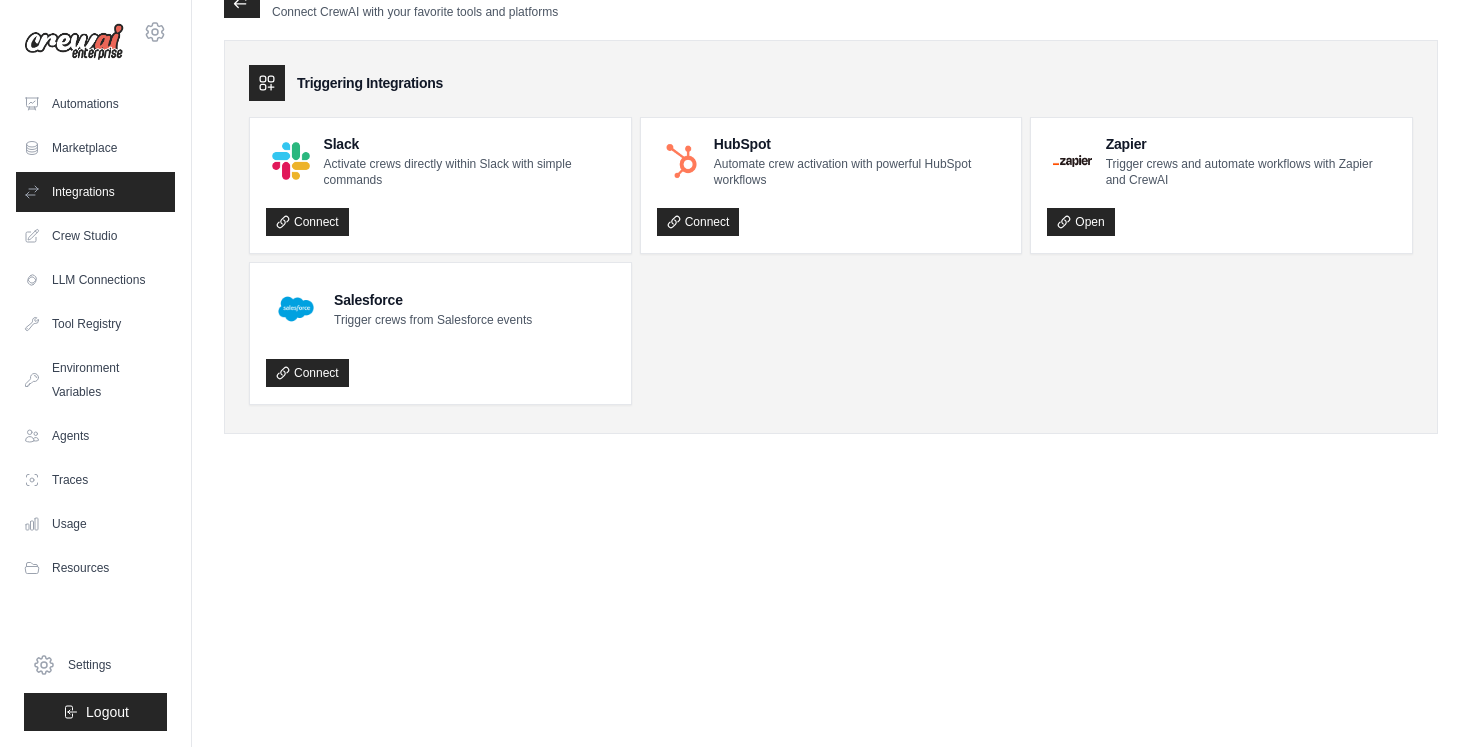 scroll, scrollTop: 0, scrollLeft: 0, axis: both 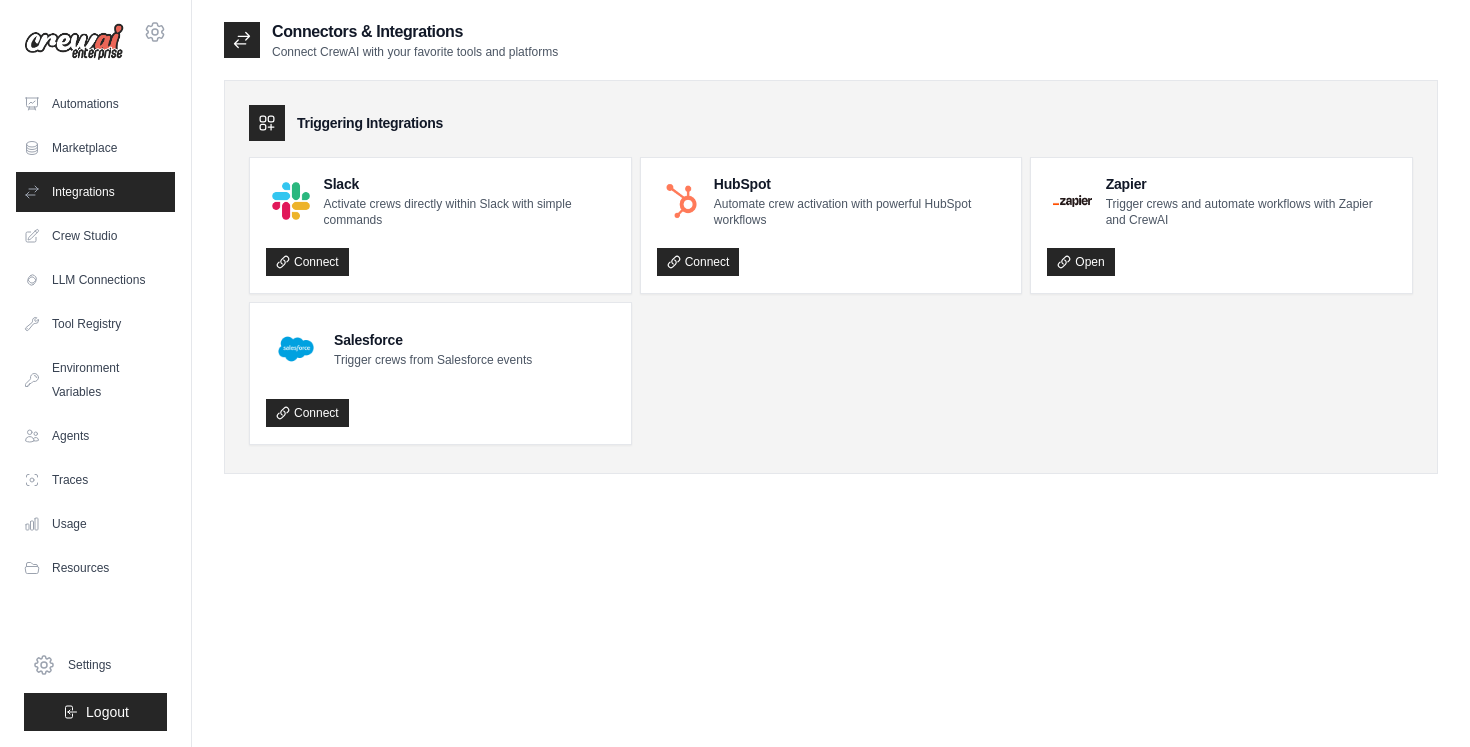 click on "Connectors & Integrations" at bounding box center [415, 32] 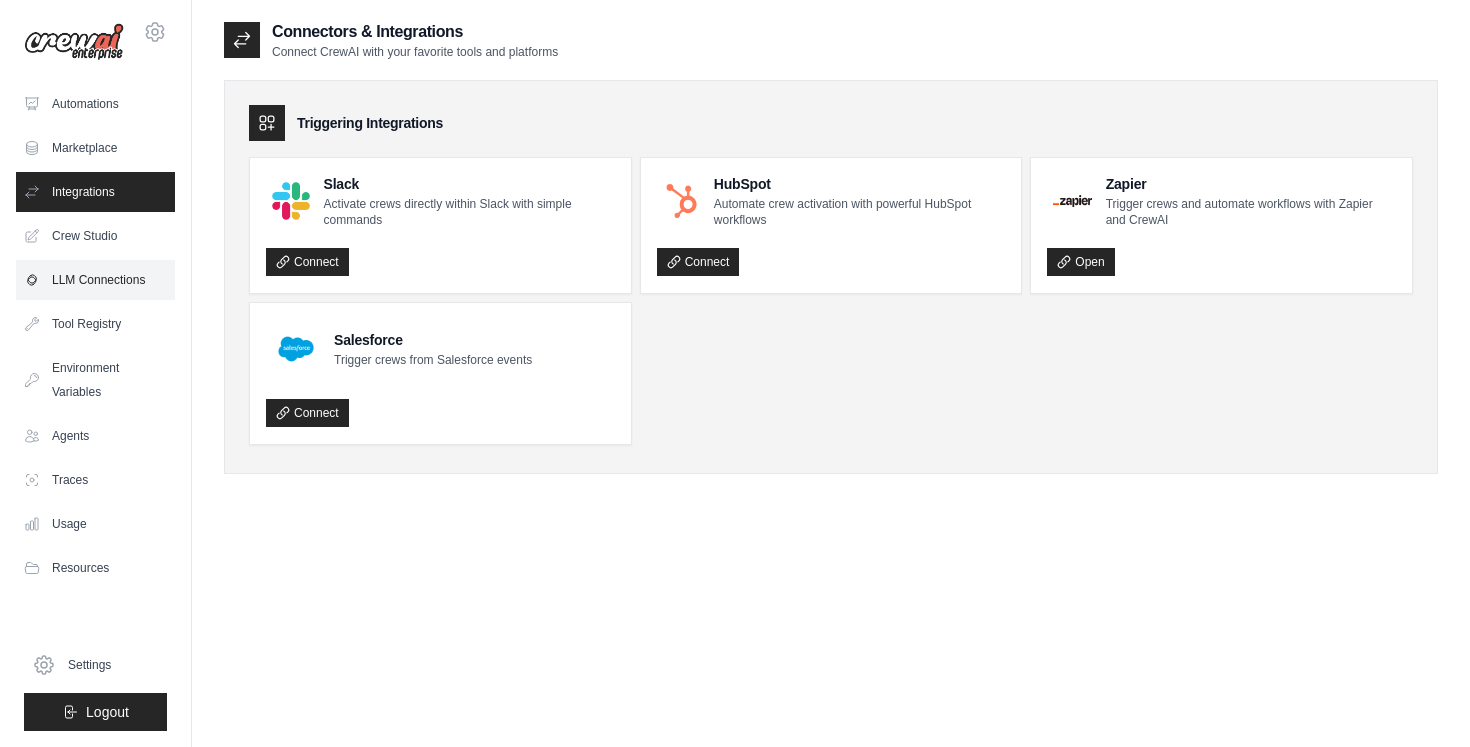 click on "LLM Connections" at bounding box center (95, 280) 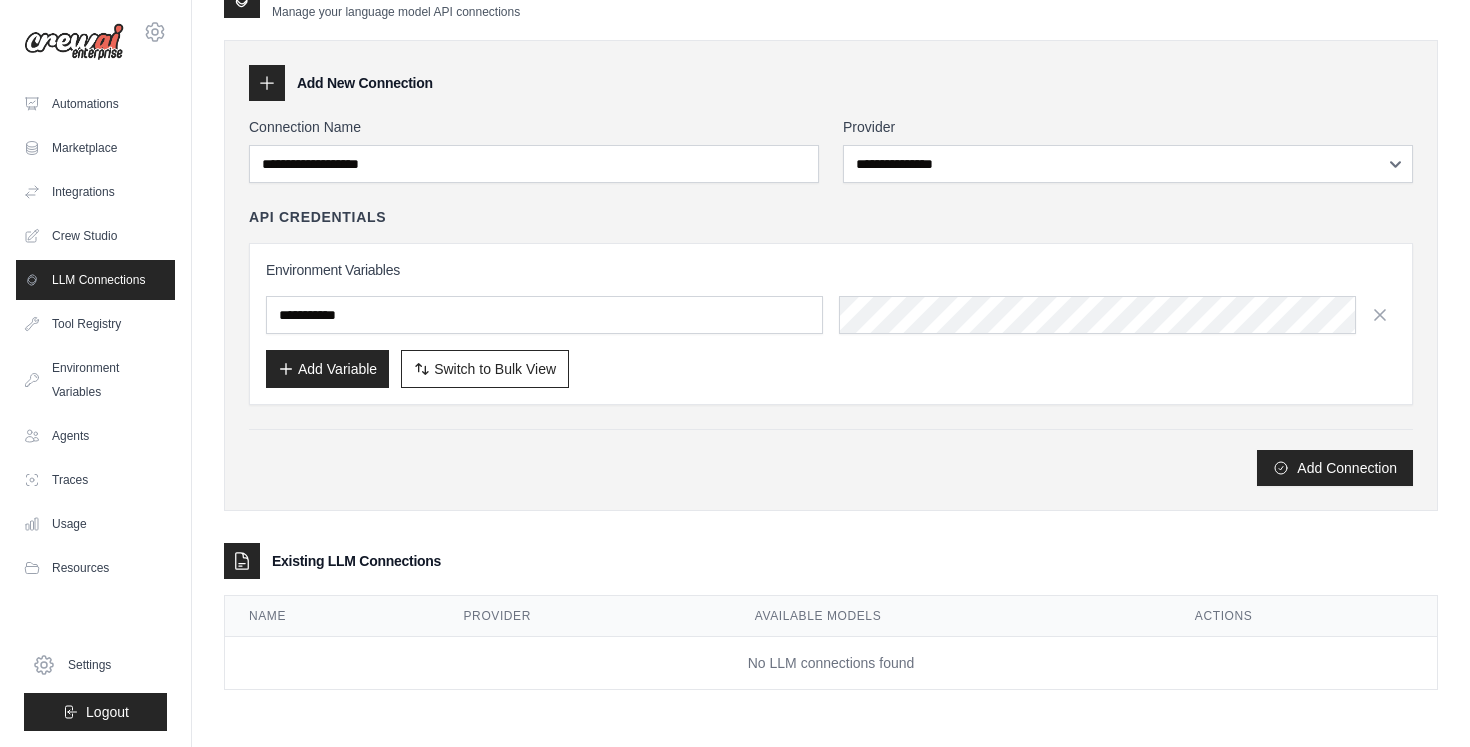 scroll, scrollTop: 0, scrollLeft: 0, axis: both 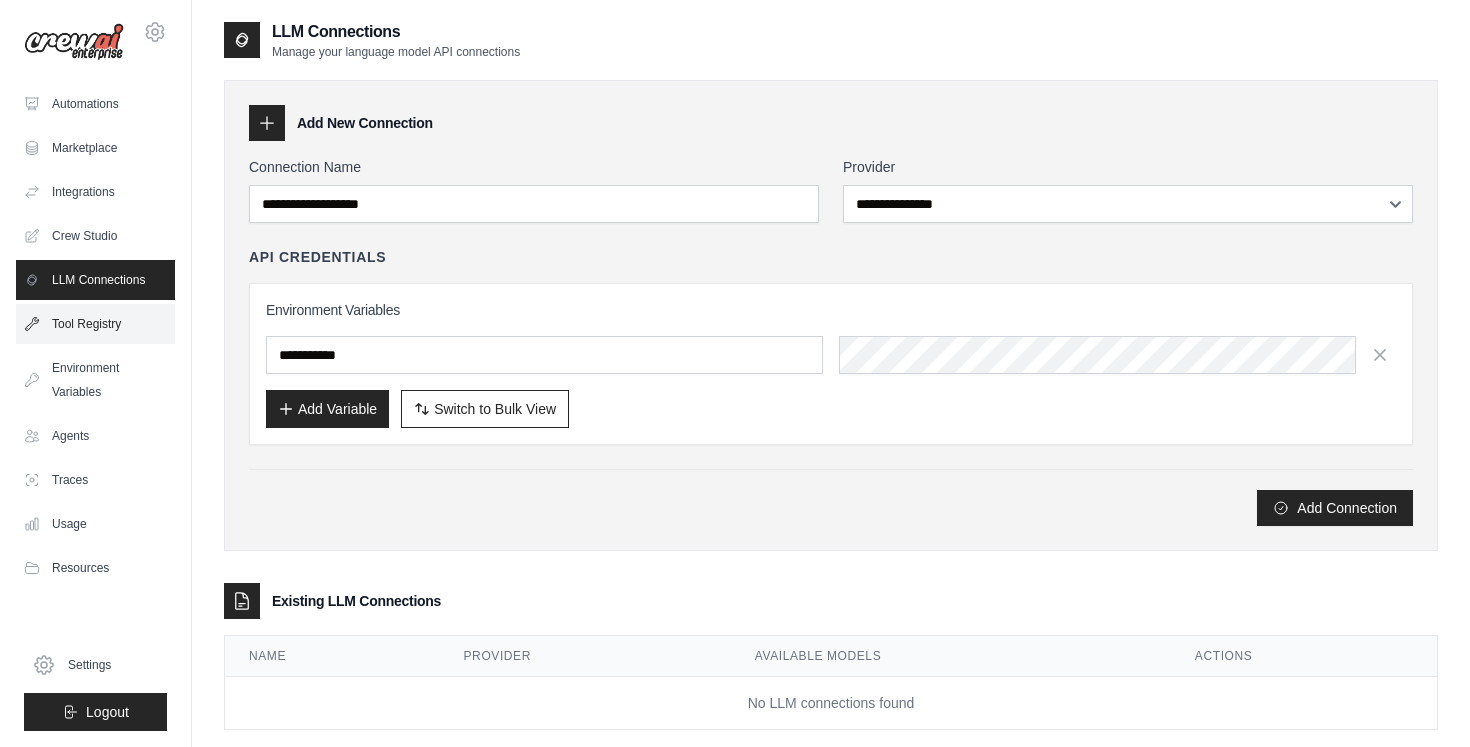 click on "Tool Registry" at bounding box center [95, 324] 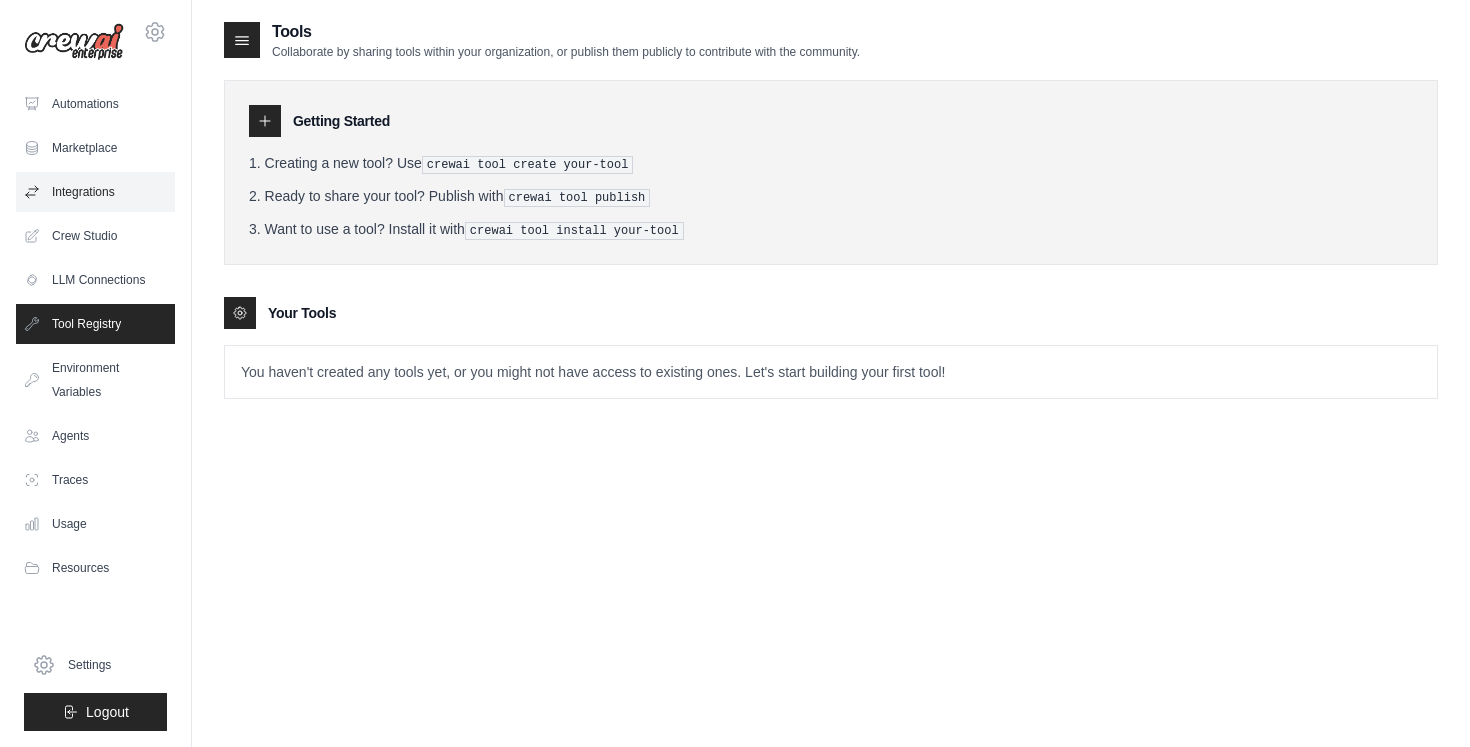 click on "Integrations" at bounding box center [95, 192] 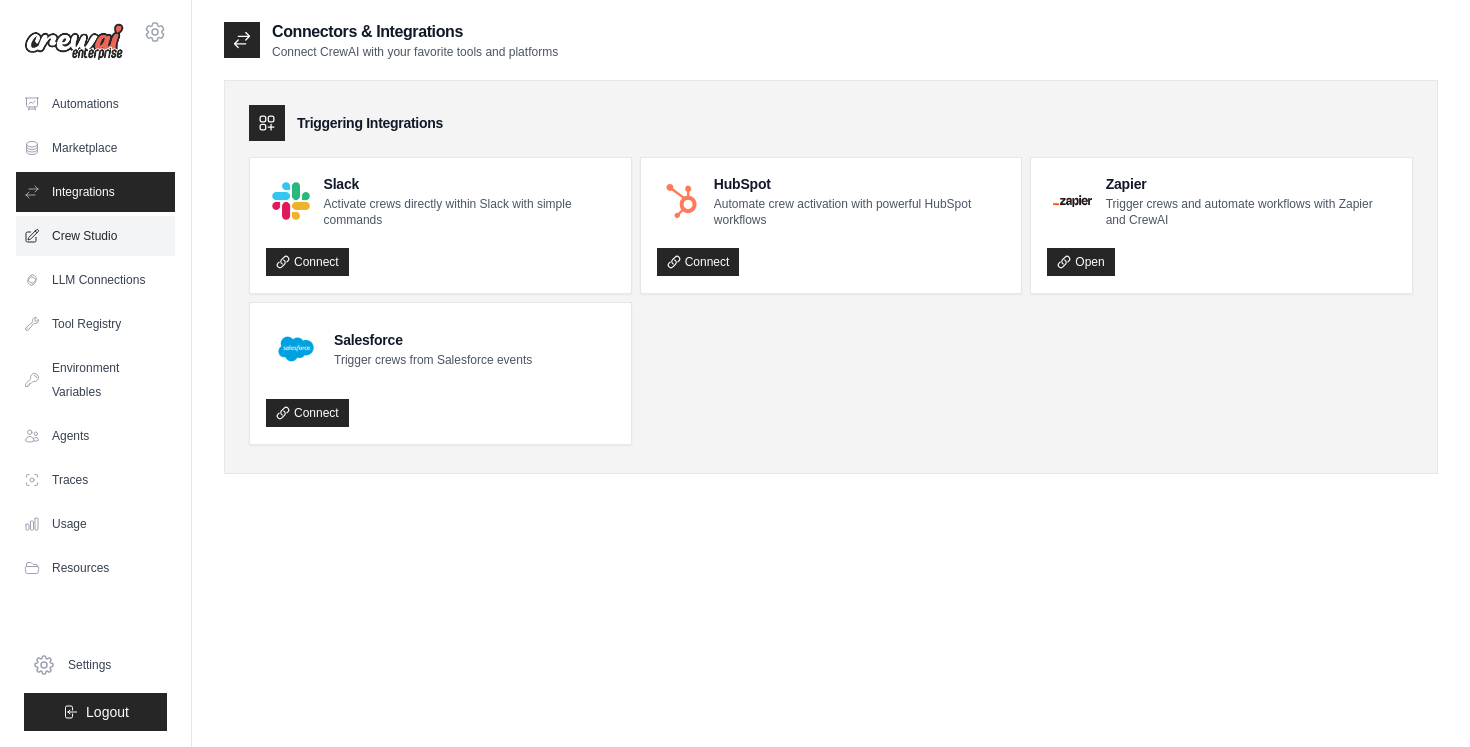 click on "Crew Studio" at bounding box center (95, 236) 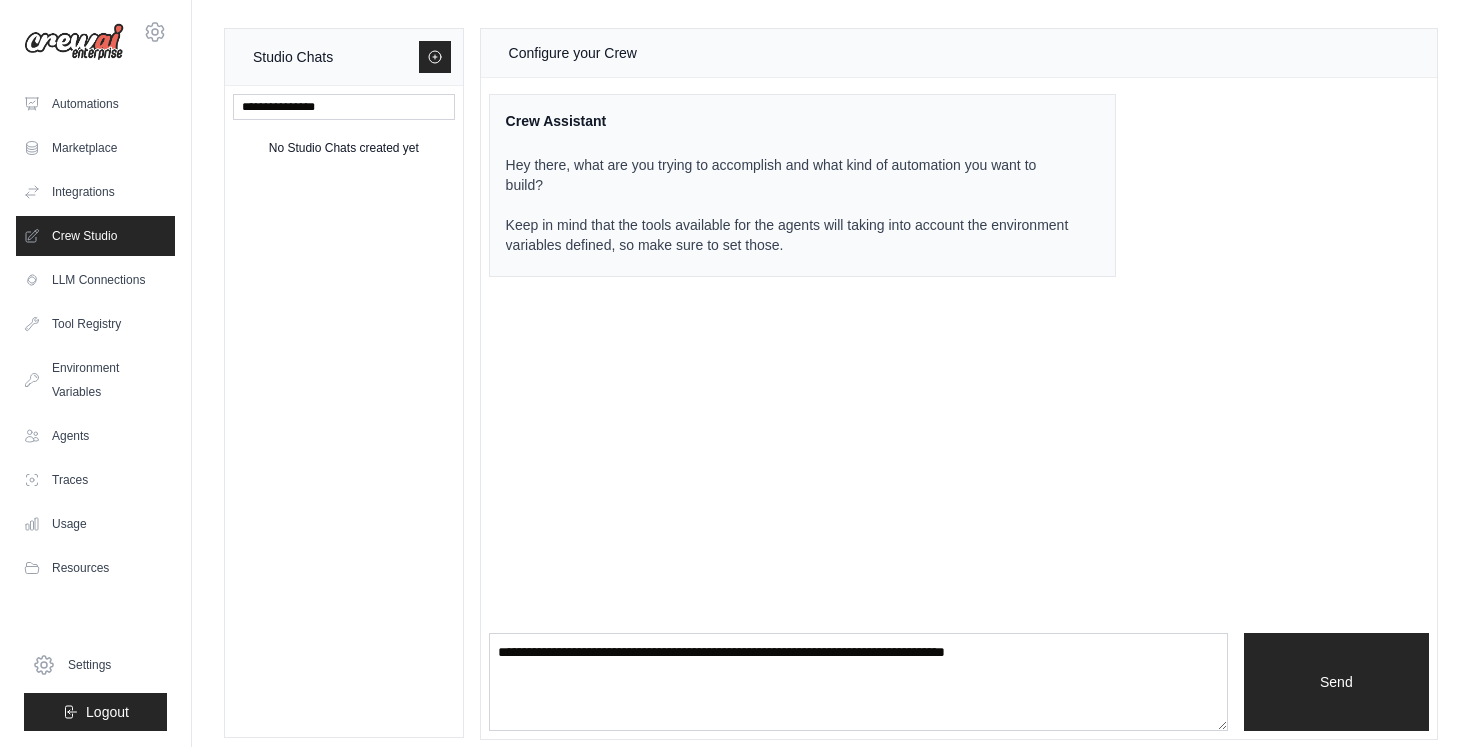 scroll, scrollTop: 12, scrollLeft: 0, axis: vertical 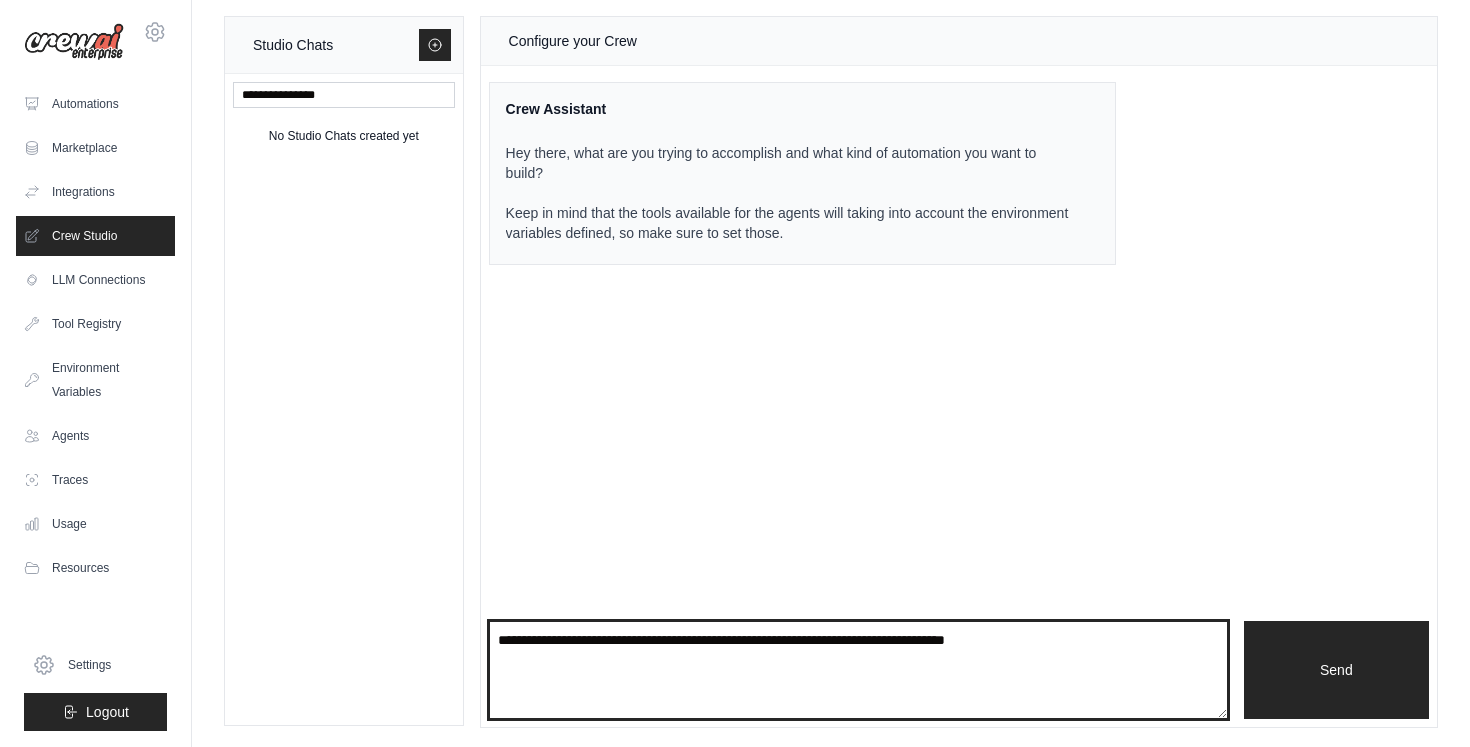 click at bounding box center (858, 670) 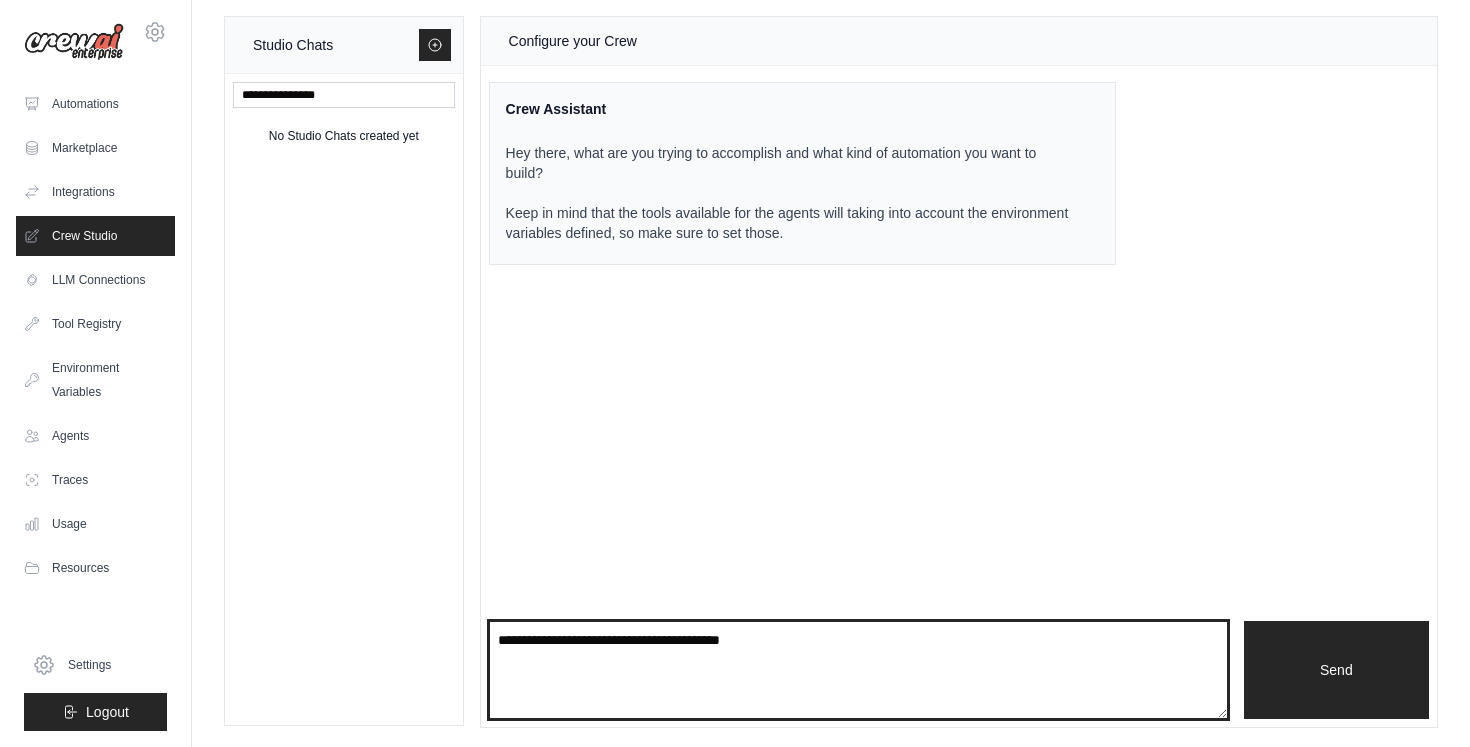 click on "**********" at bounding box center (858, 670) 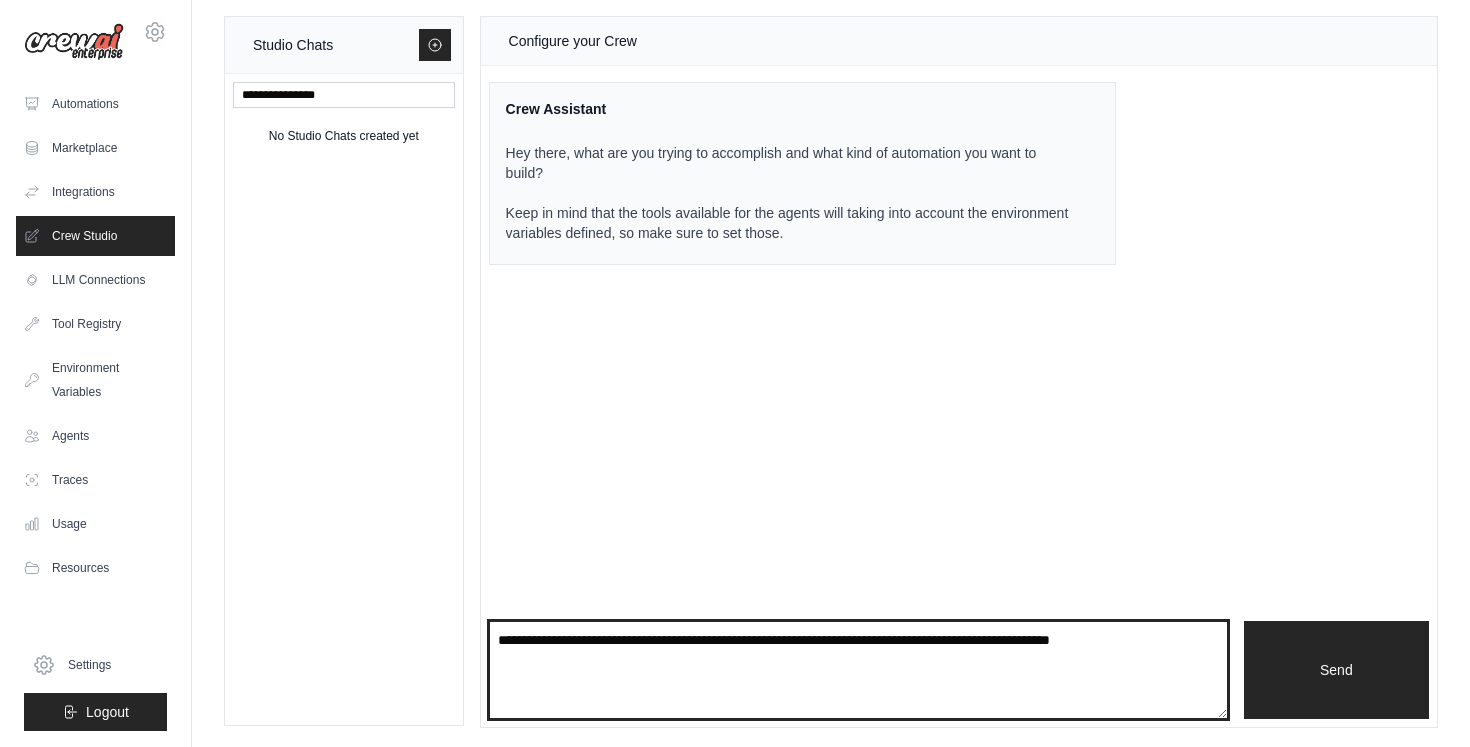 click on "**********" at bounding box center (858, 670) 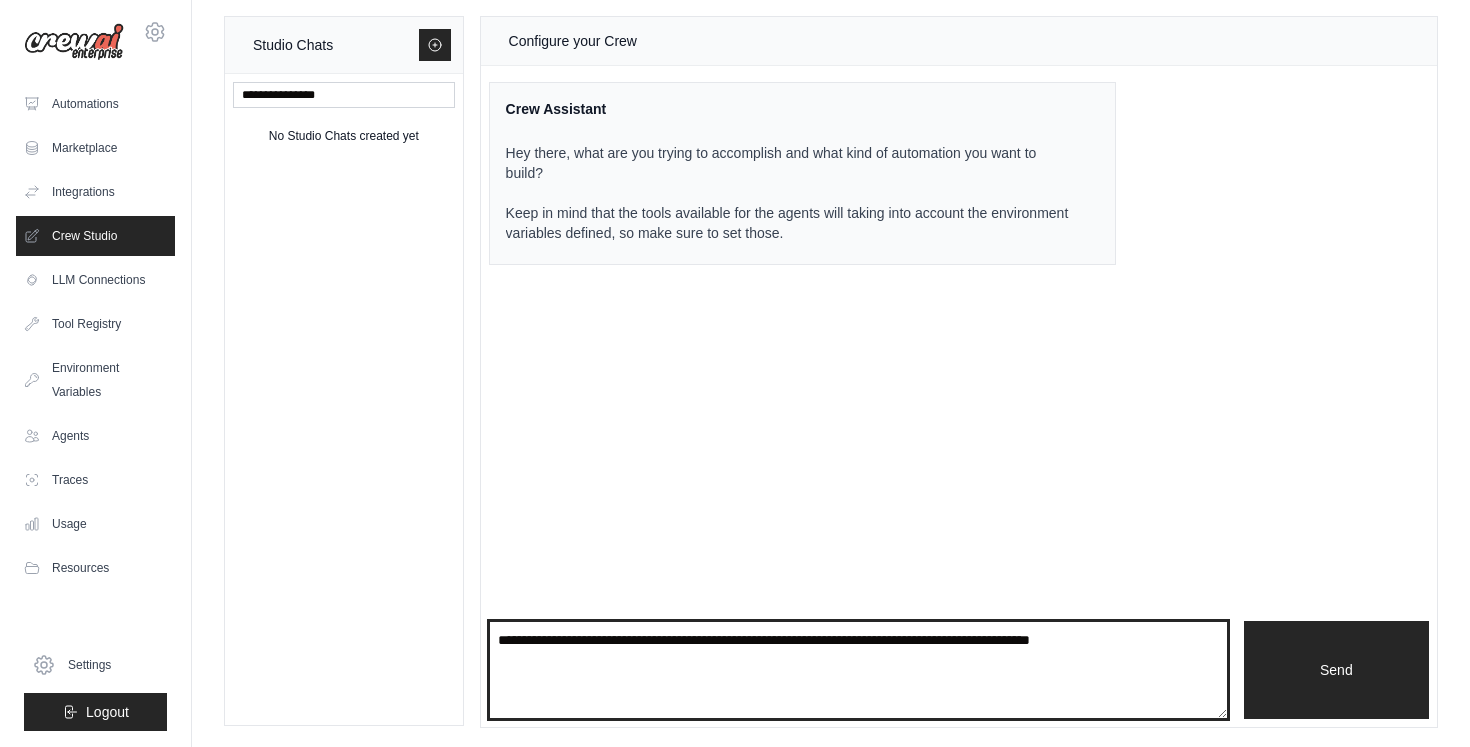 click on "**********" at bounding box center (858, 670) 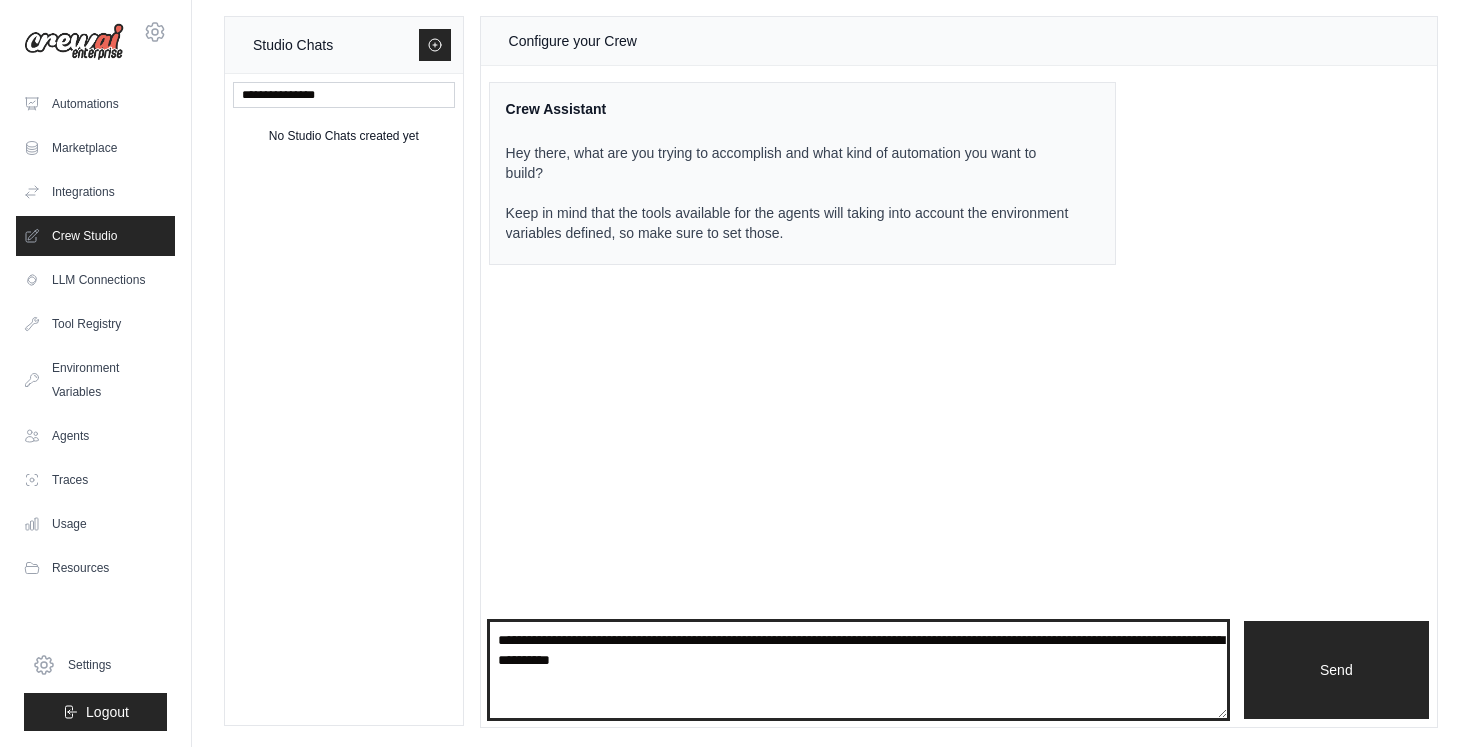 type on "**********" 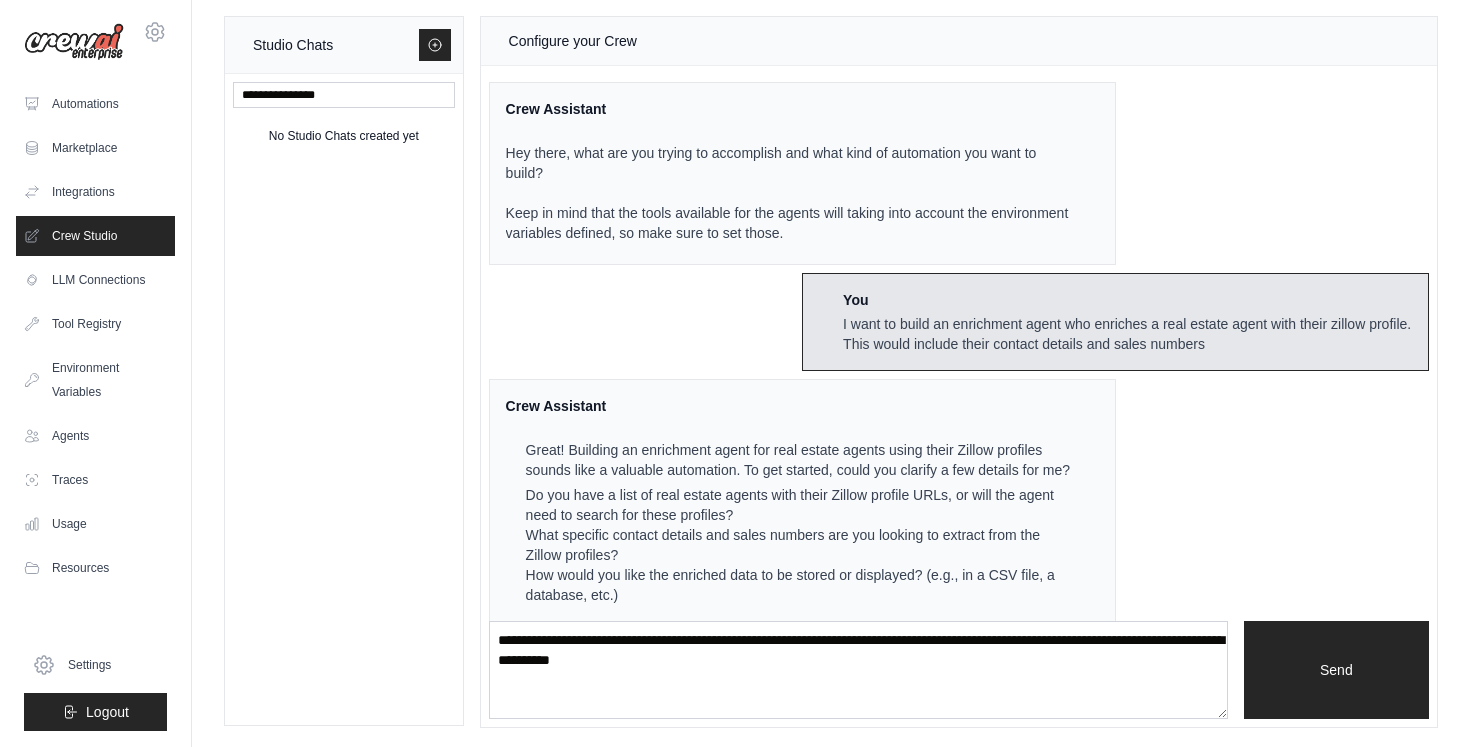 scroll, scrollTop: 62, scrollLeft: 0, axis: vertical 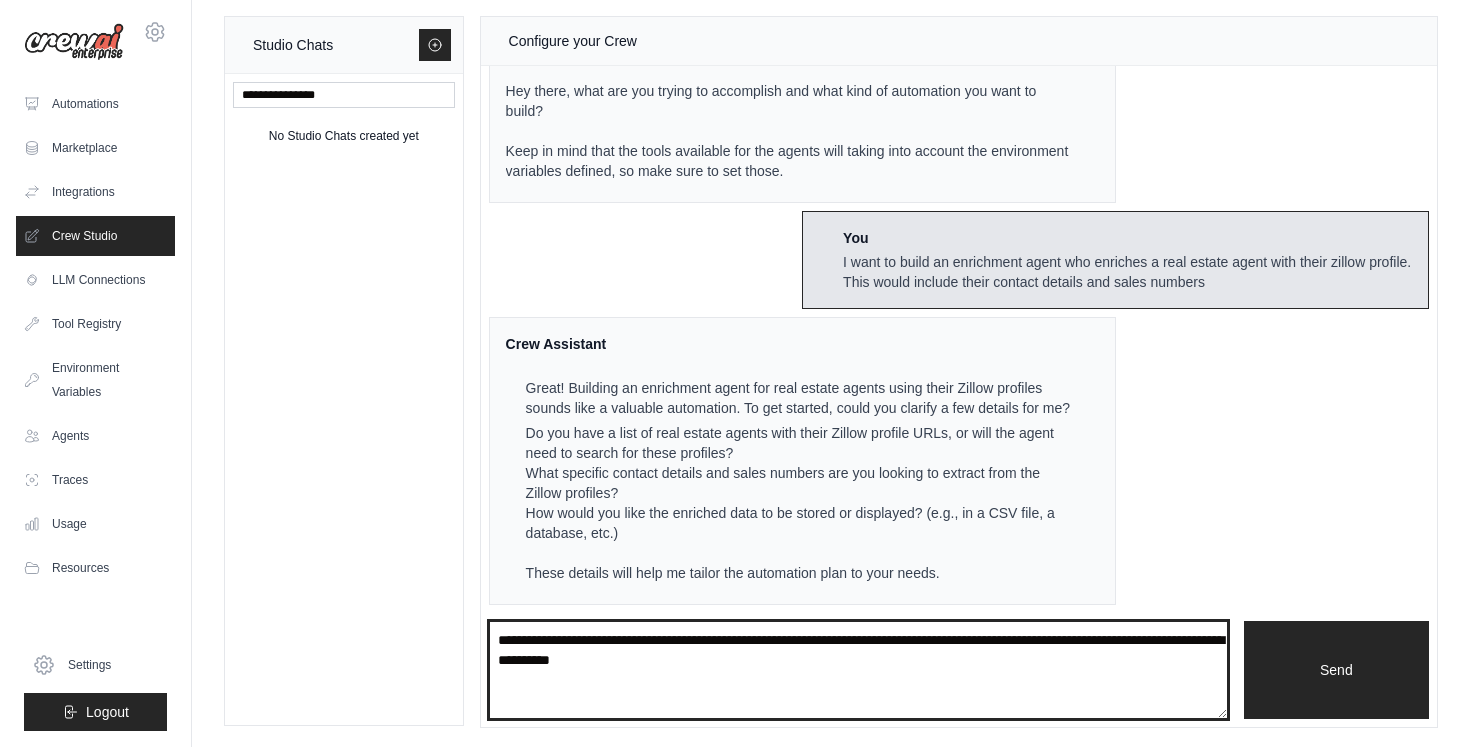 click on "**********" at bounding box center (858, 670) 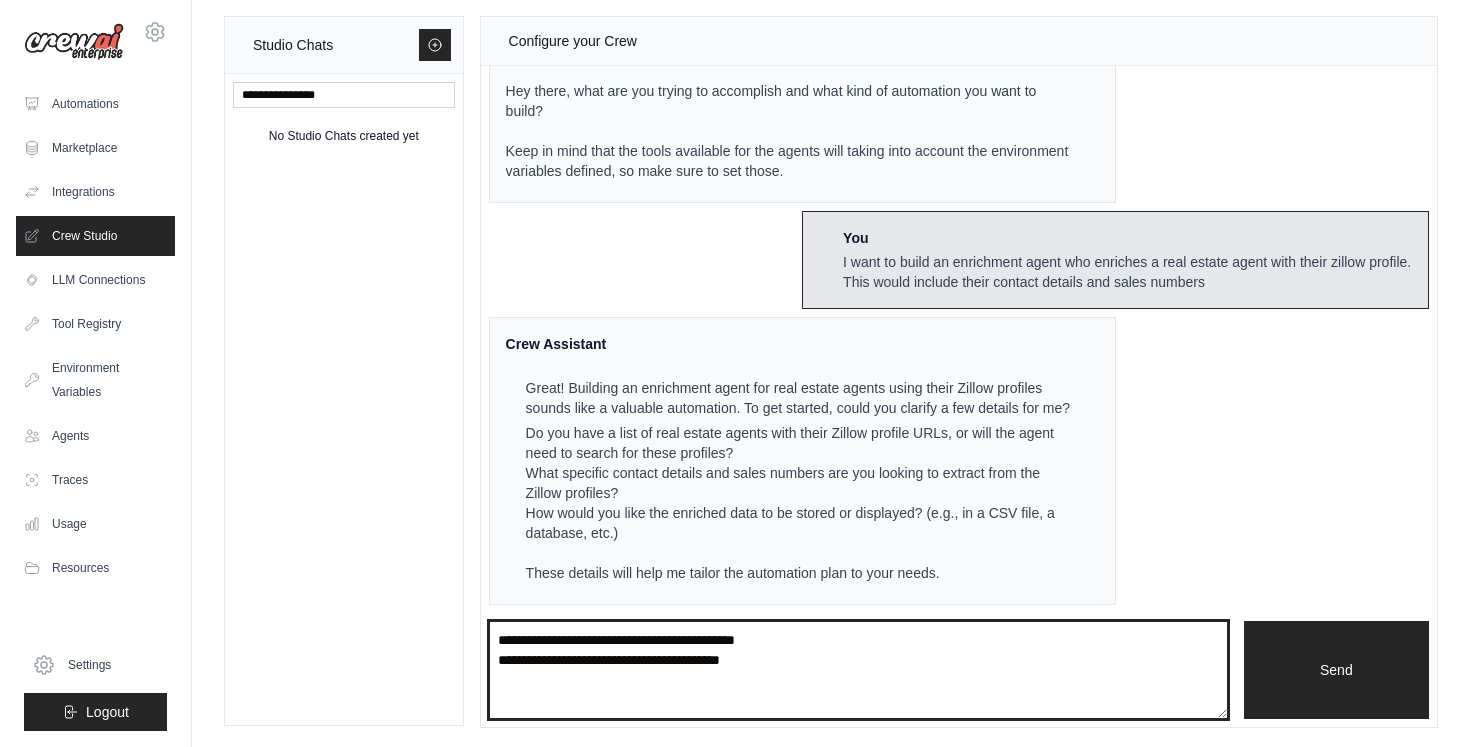 paste on "**********" 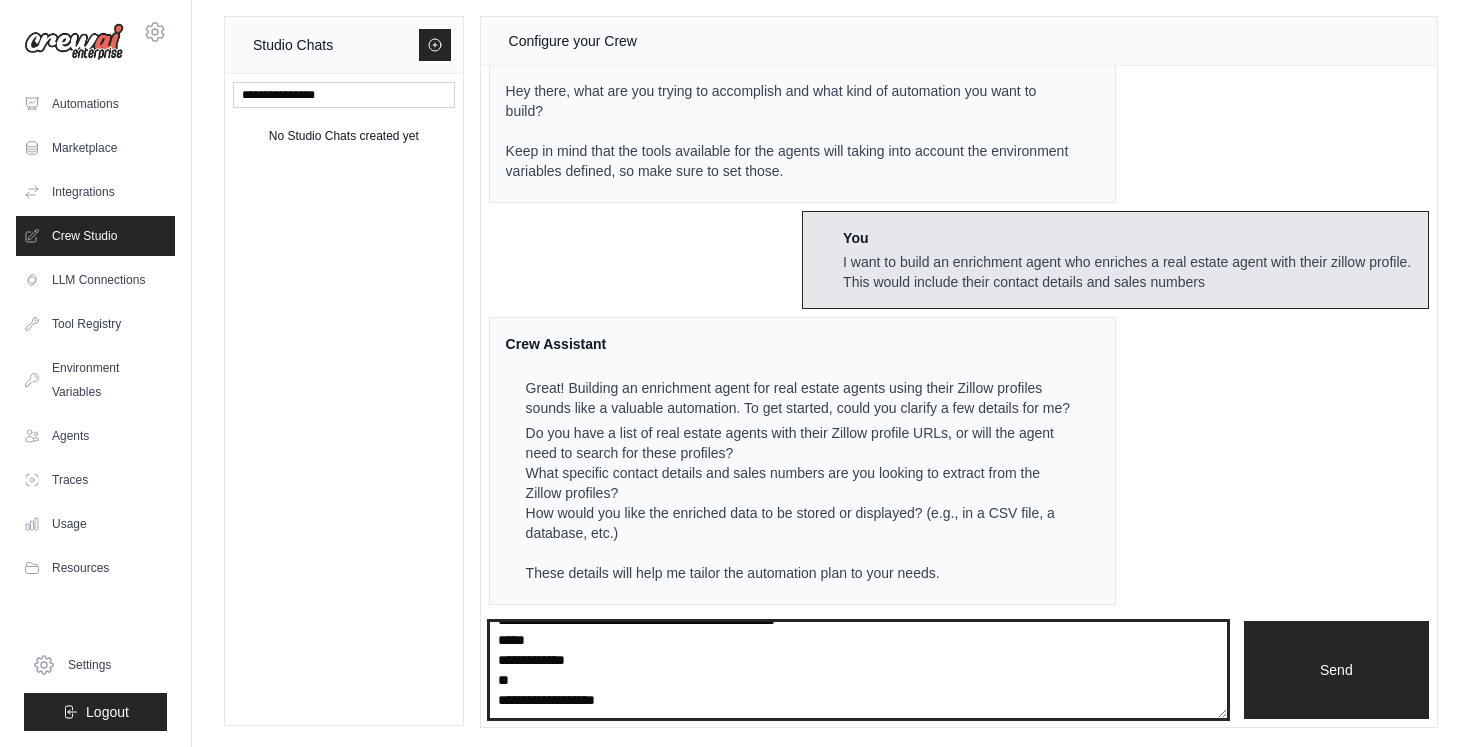 scroll, scrollTop: 40, scrollLeft: 0, axis: vertical 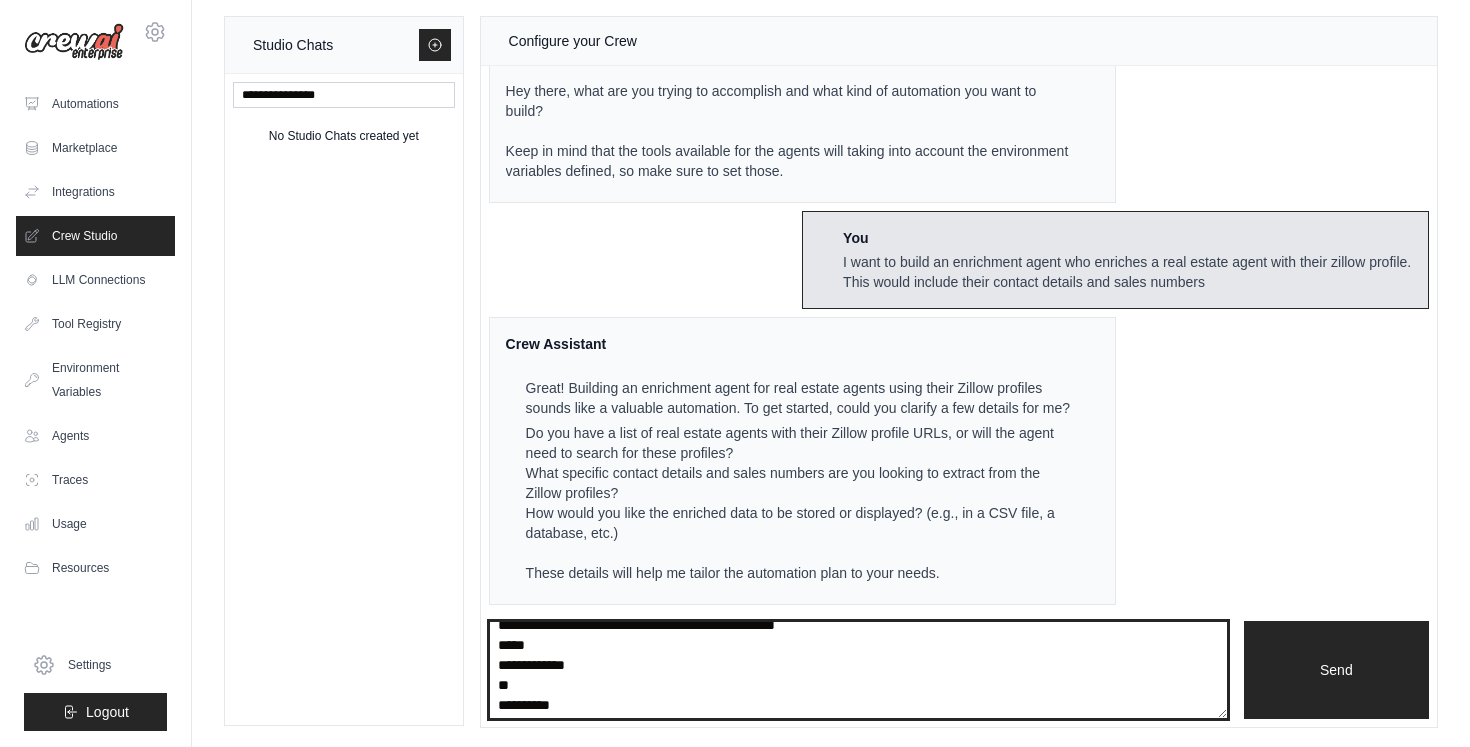 drag, startPoint x: 568, startPoint y: 702, endPoint x: 491, endPoint y: 688, distance: 78.26238 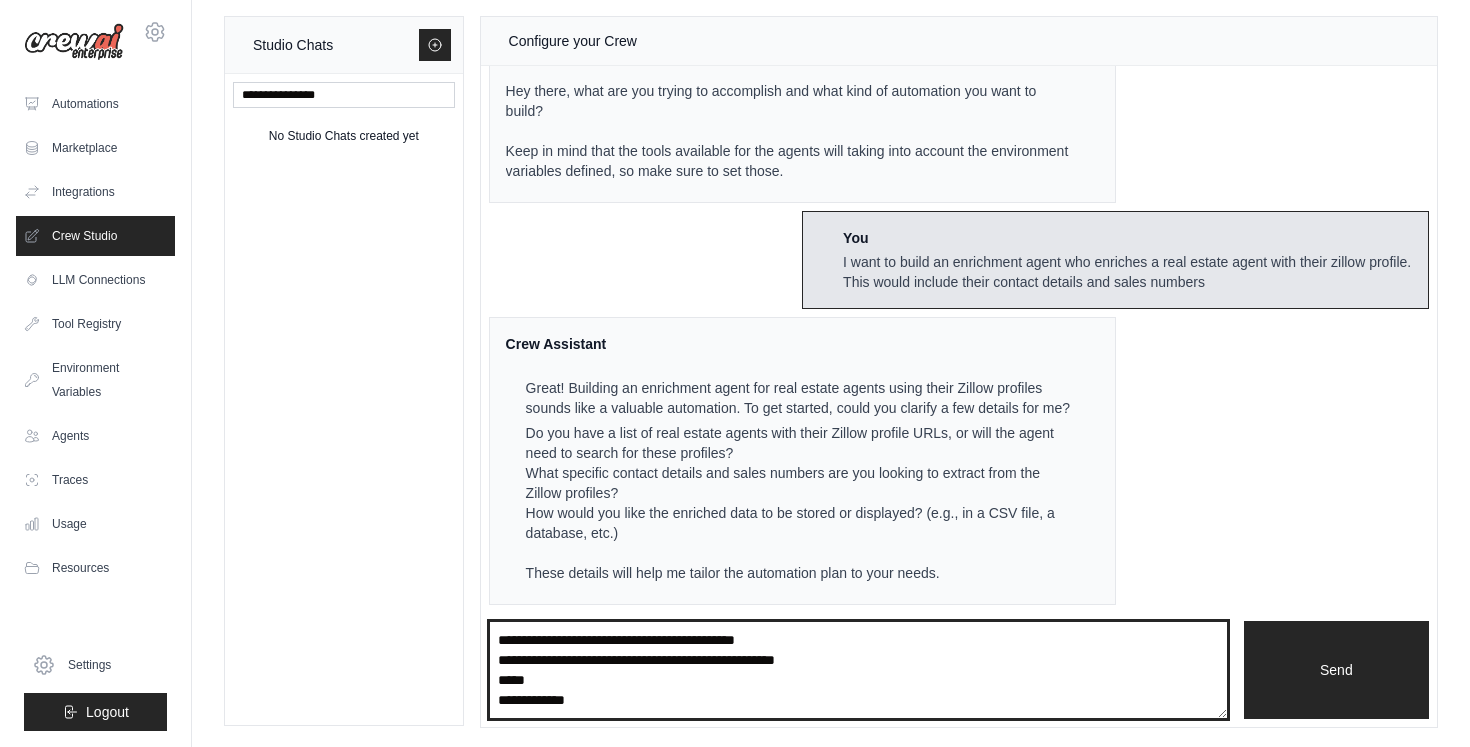 scroll, scrollTop: 0, scrollLeft: 0, axis: both 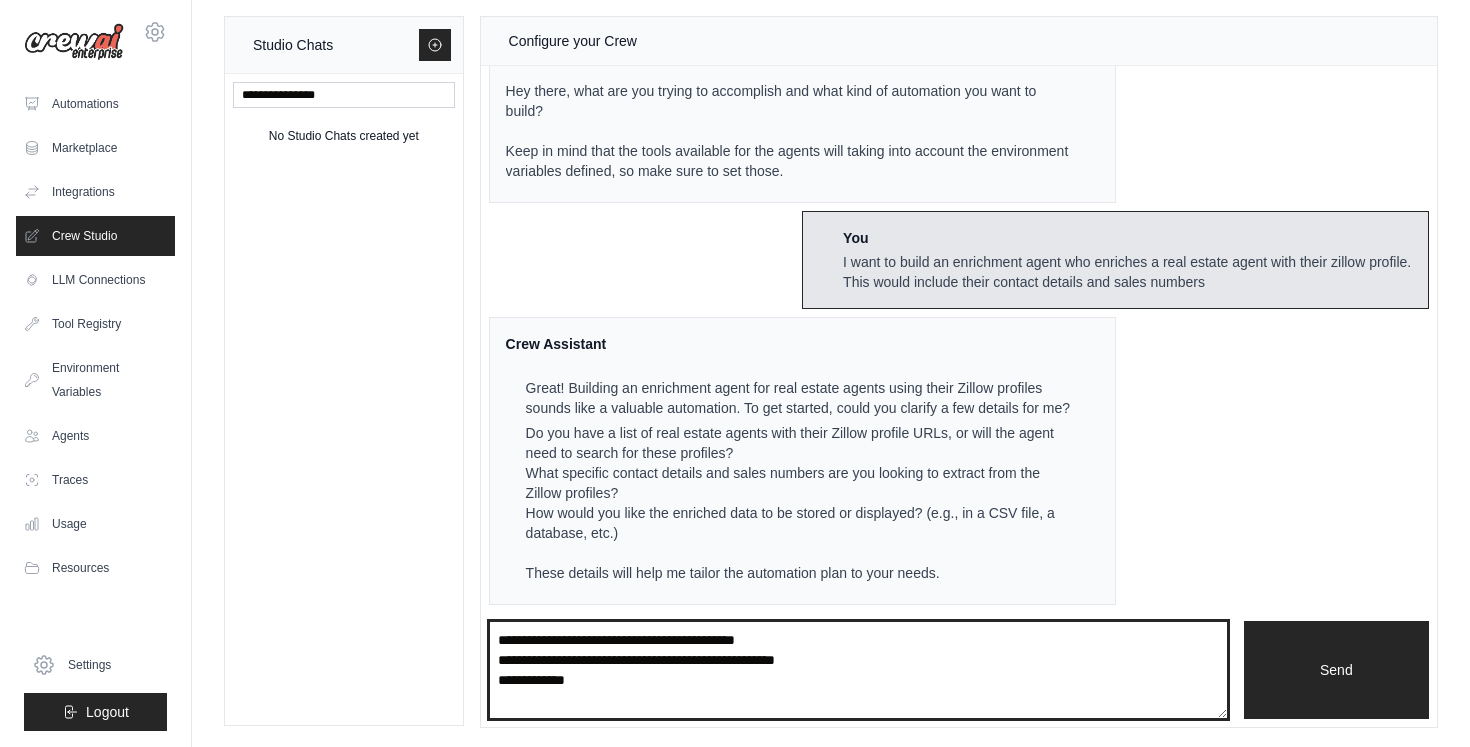 click on "**********" at bounding box center (858, 670) 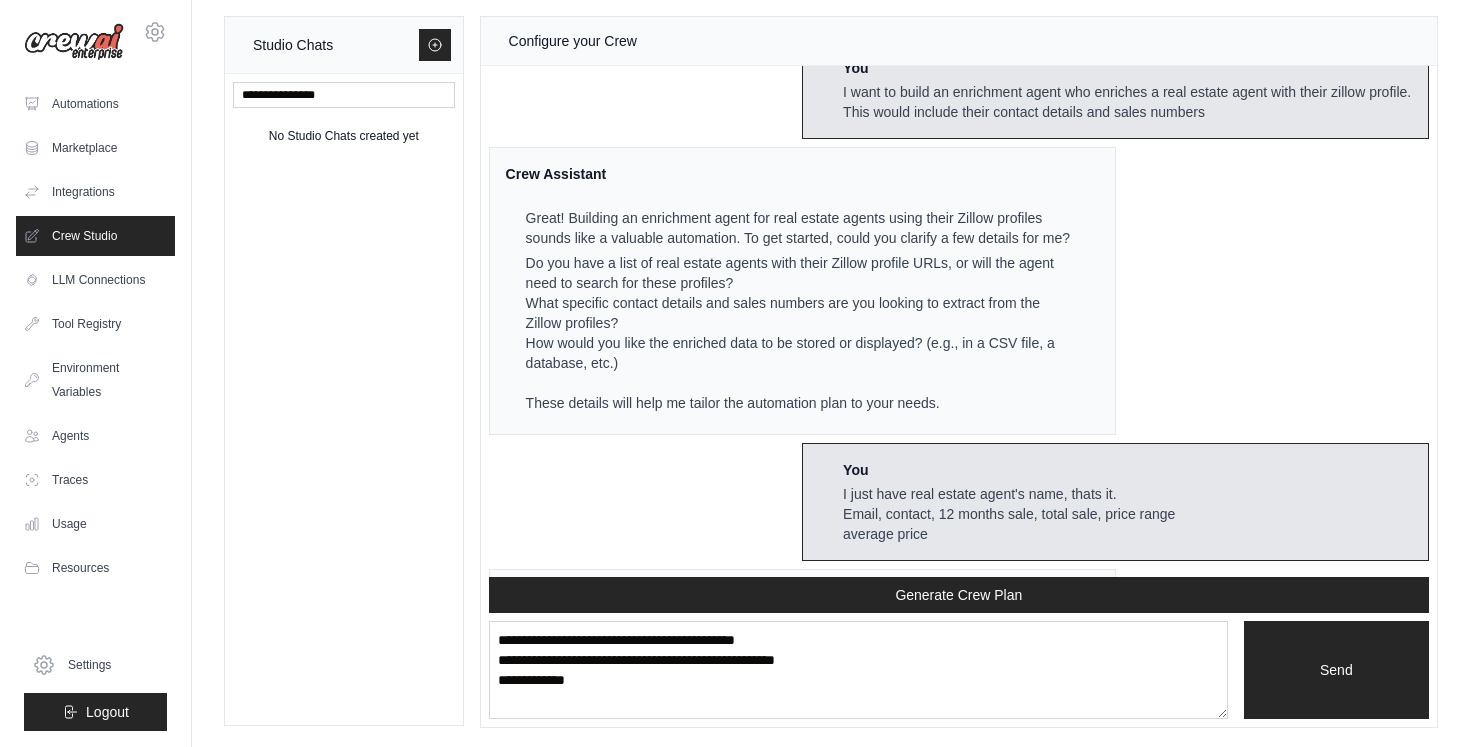 scroll, scrollTop: 963, scrollLeft: 0, axis: vertical 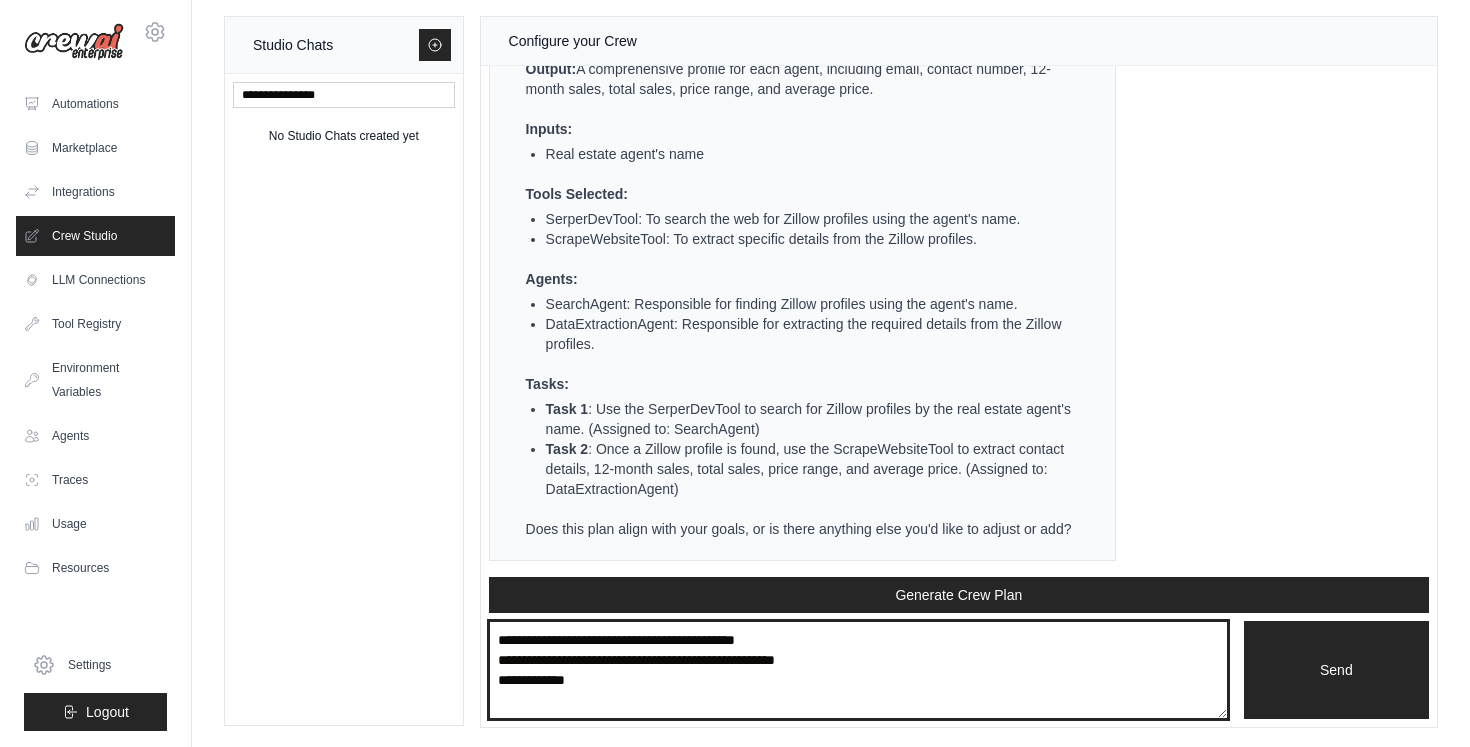 click on "**********" at bounding box center (858, 670) 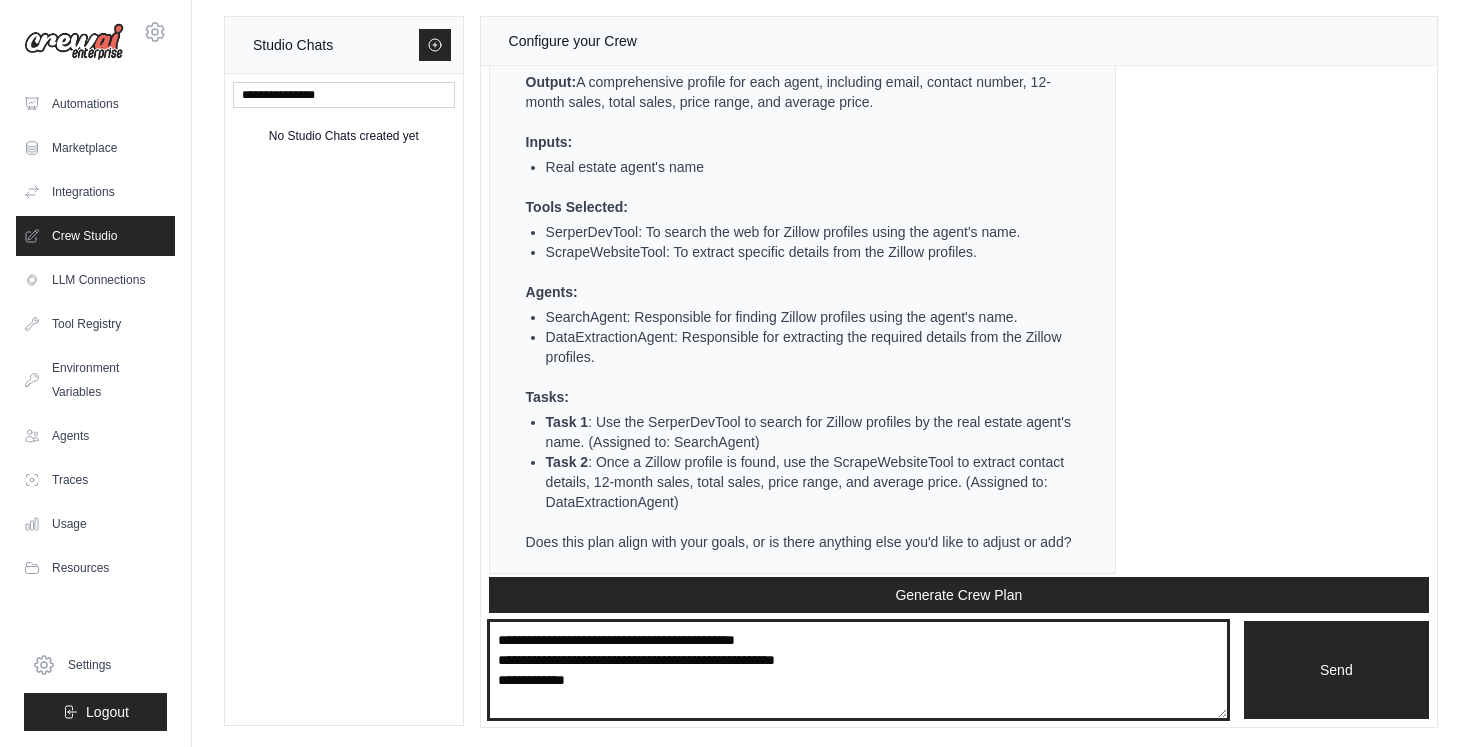 scroll, scrollTop: 963, scrollLeft: 0, axis: vertical 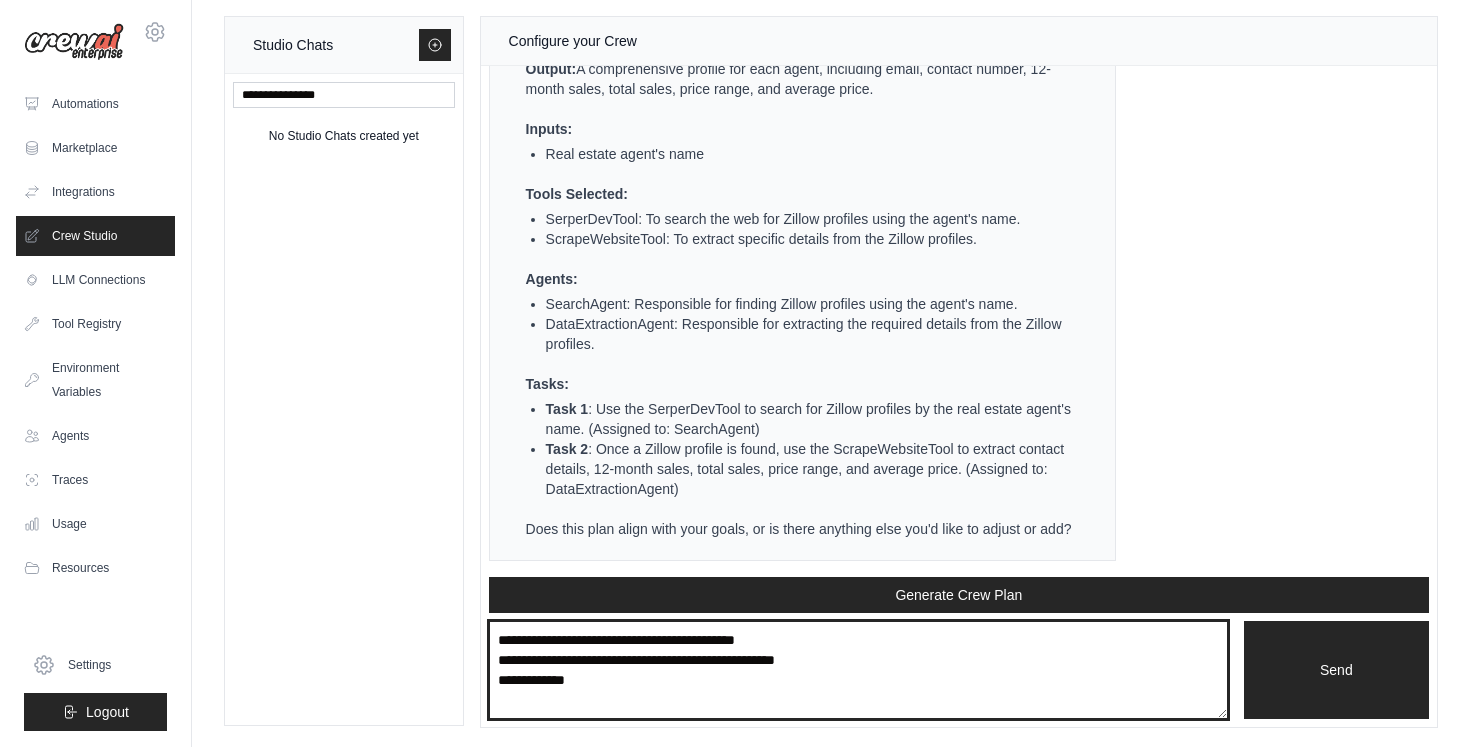 click on "**********" at bounding box center [858, 670] 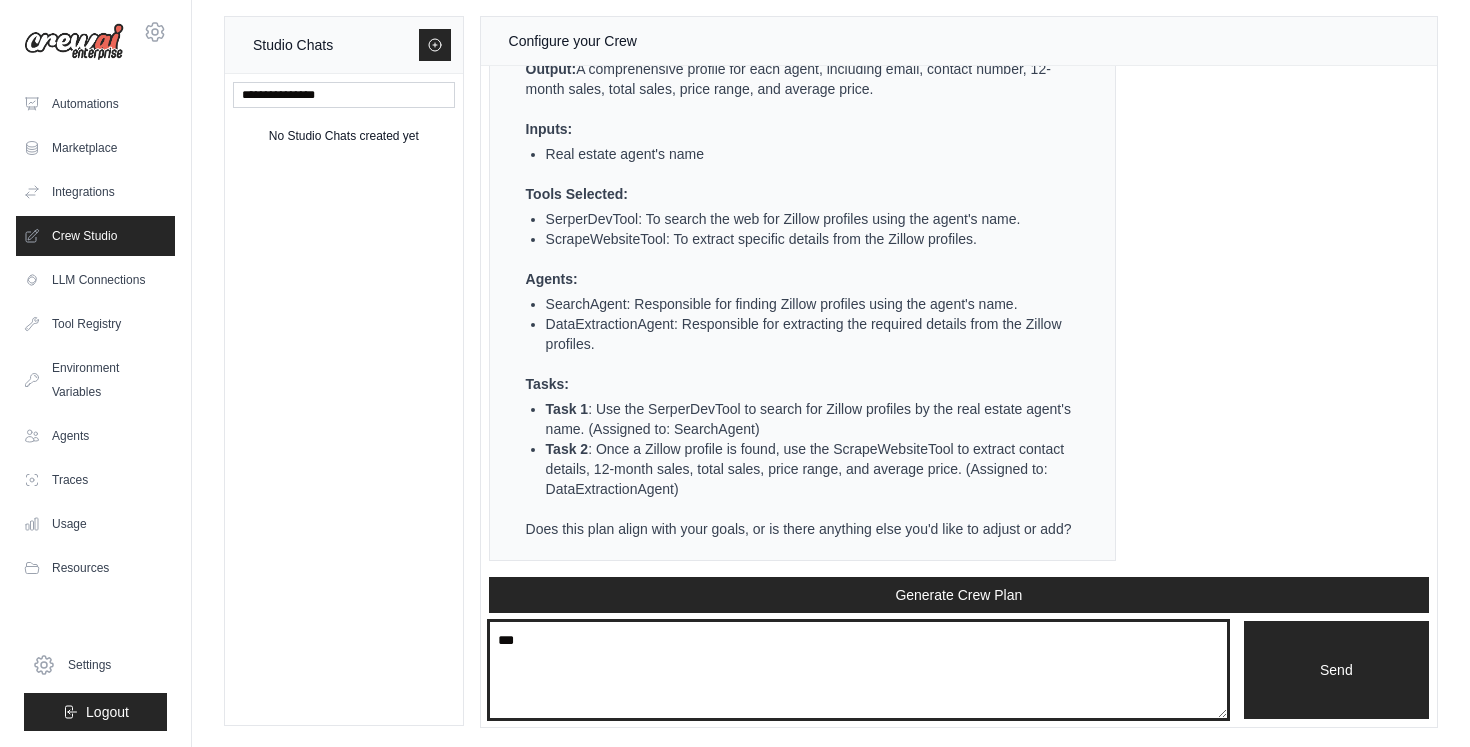 type on "***" 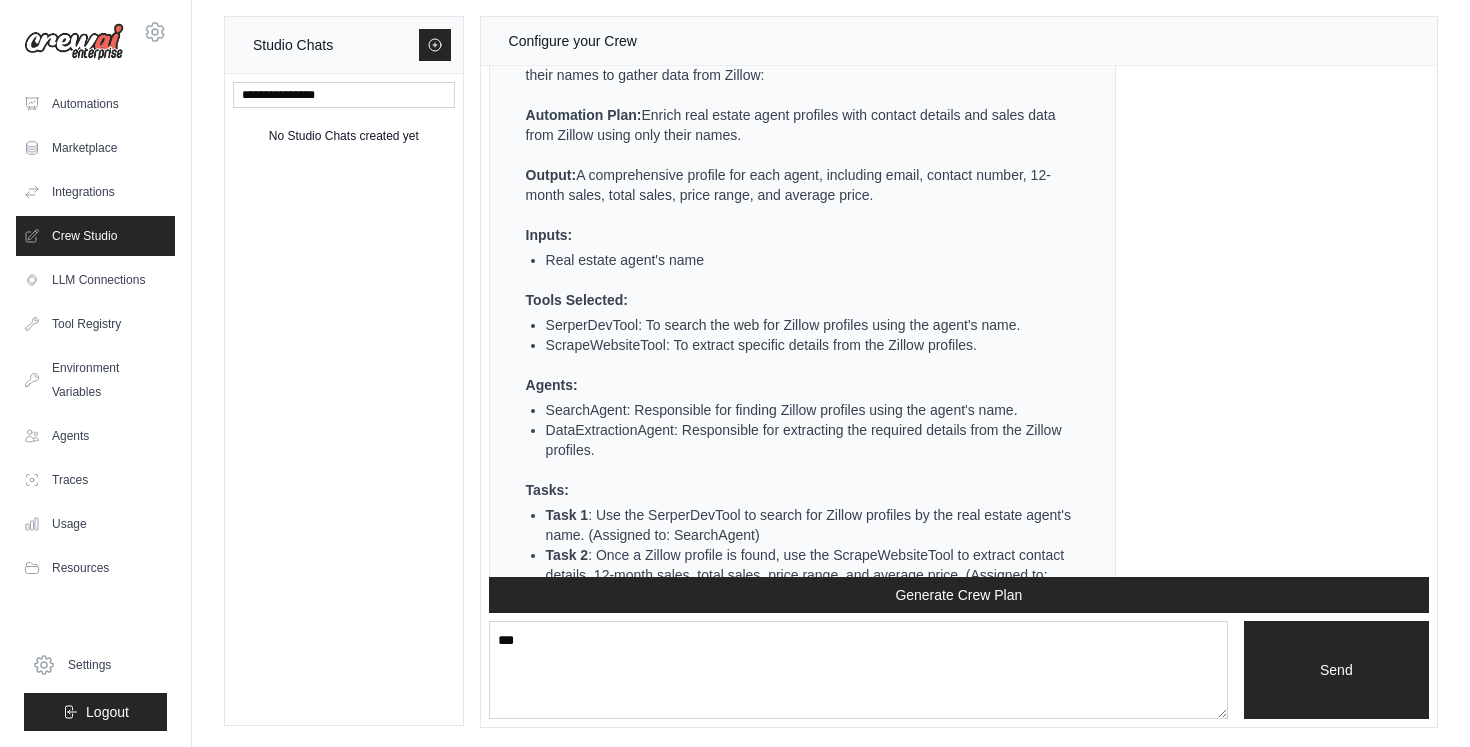 scroll, scrollTop: 1760, scrollLeft: 0, axis: vertical 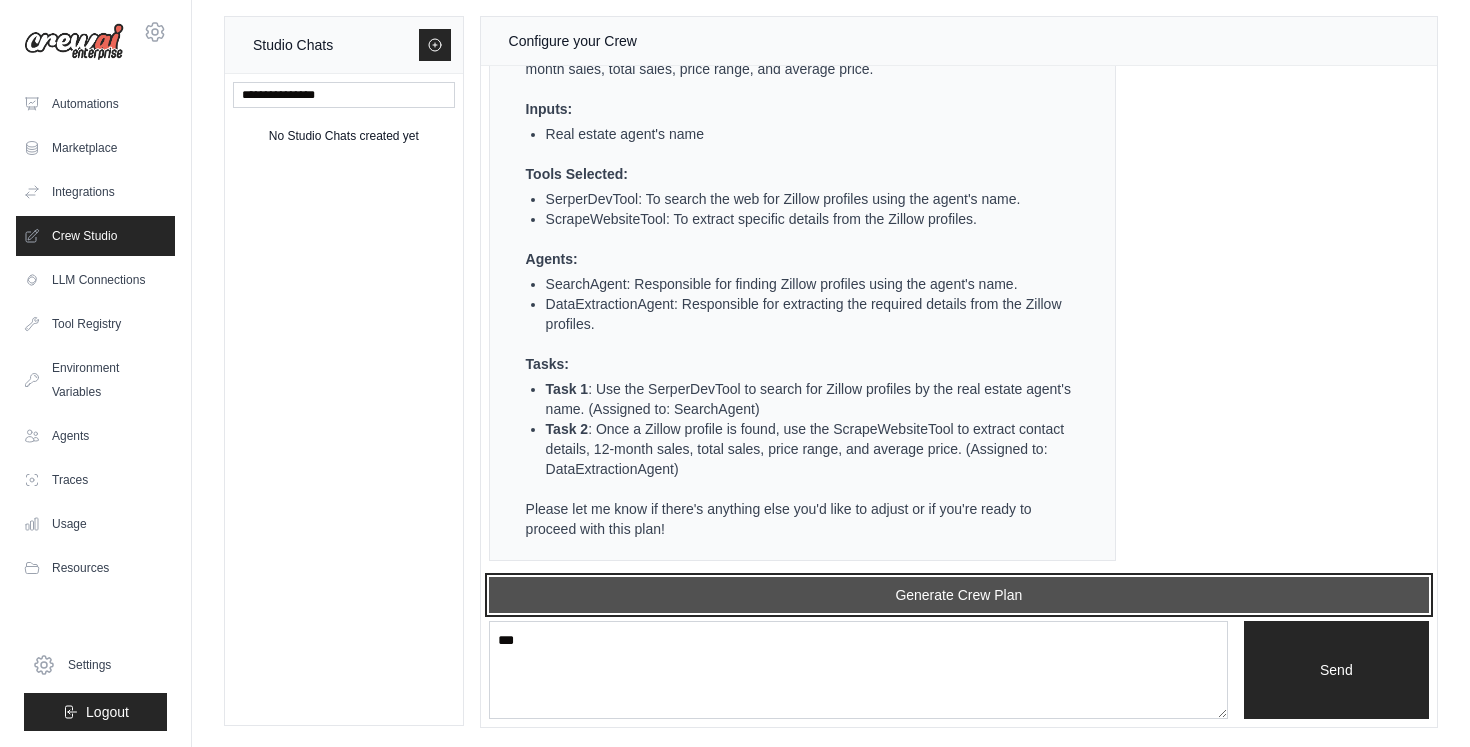 click on "Generate Crew Plan" at bounding box center (959, 595) 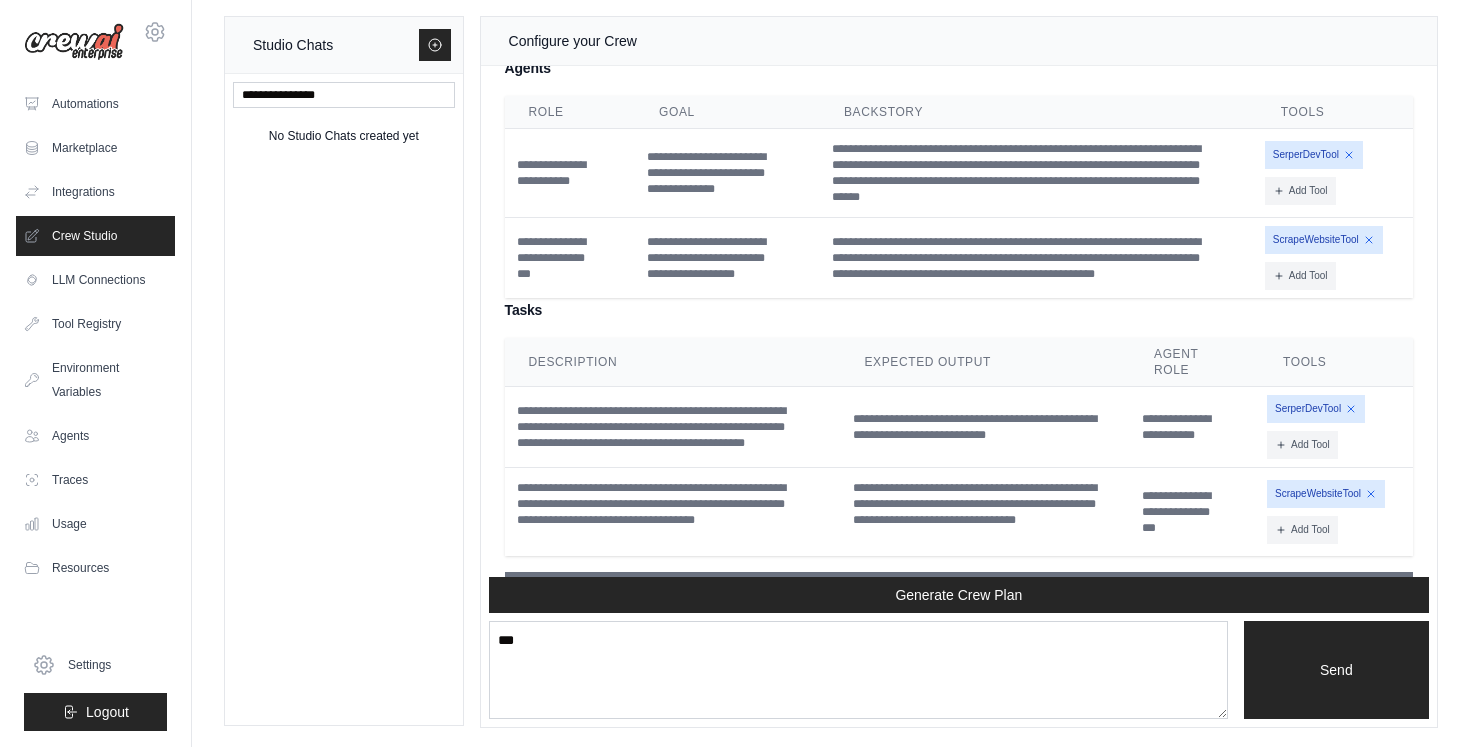 scroll, scrollTop: 2500, scrollLeft: 0, axis: vertical 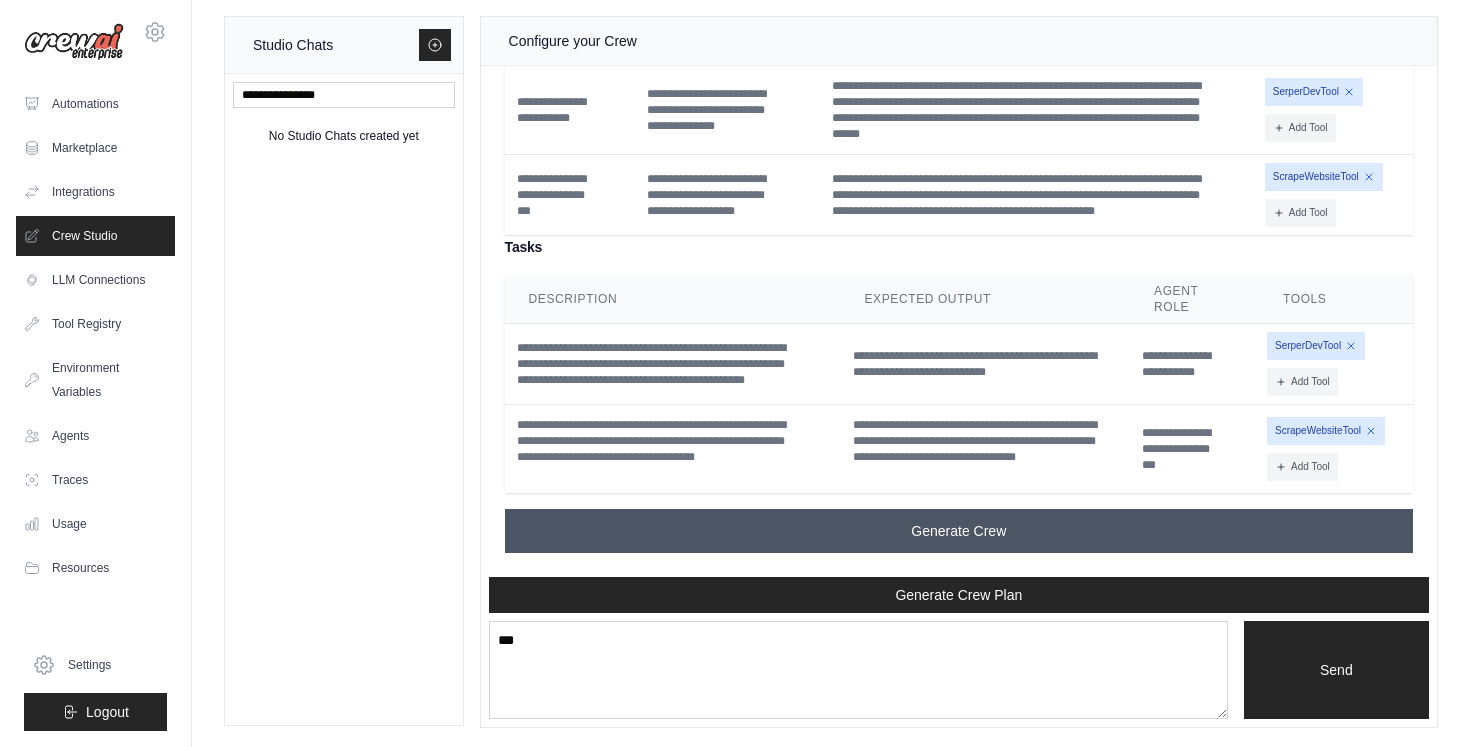 click on "Generate Crew" at bounding box center (959, 531) 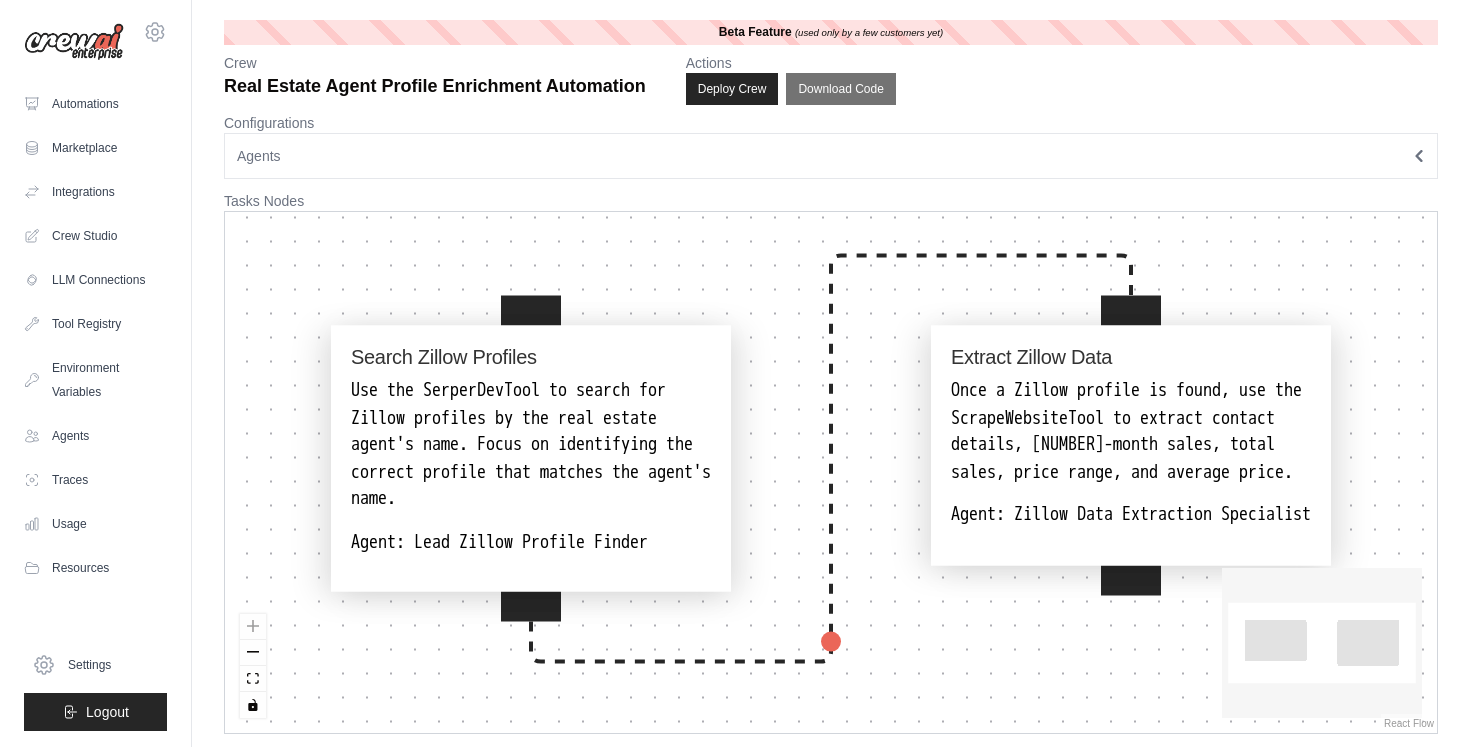 scroll, scrollTop: 0, scrollLeft: 0, axis: both 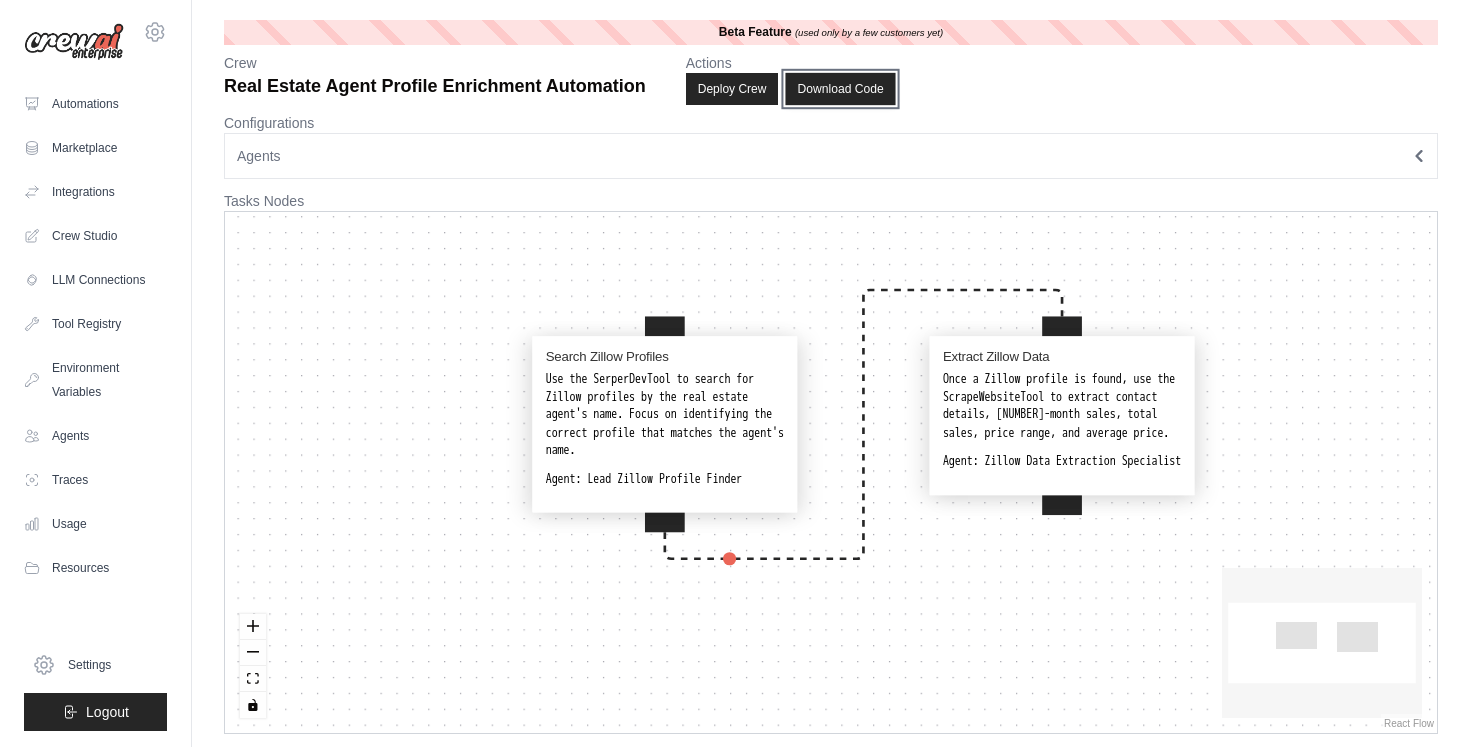 click on "Download Code" at bounding box center (841, 89) 